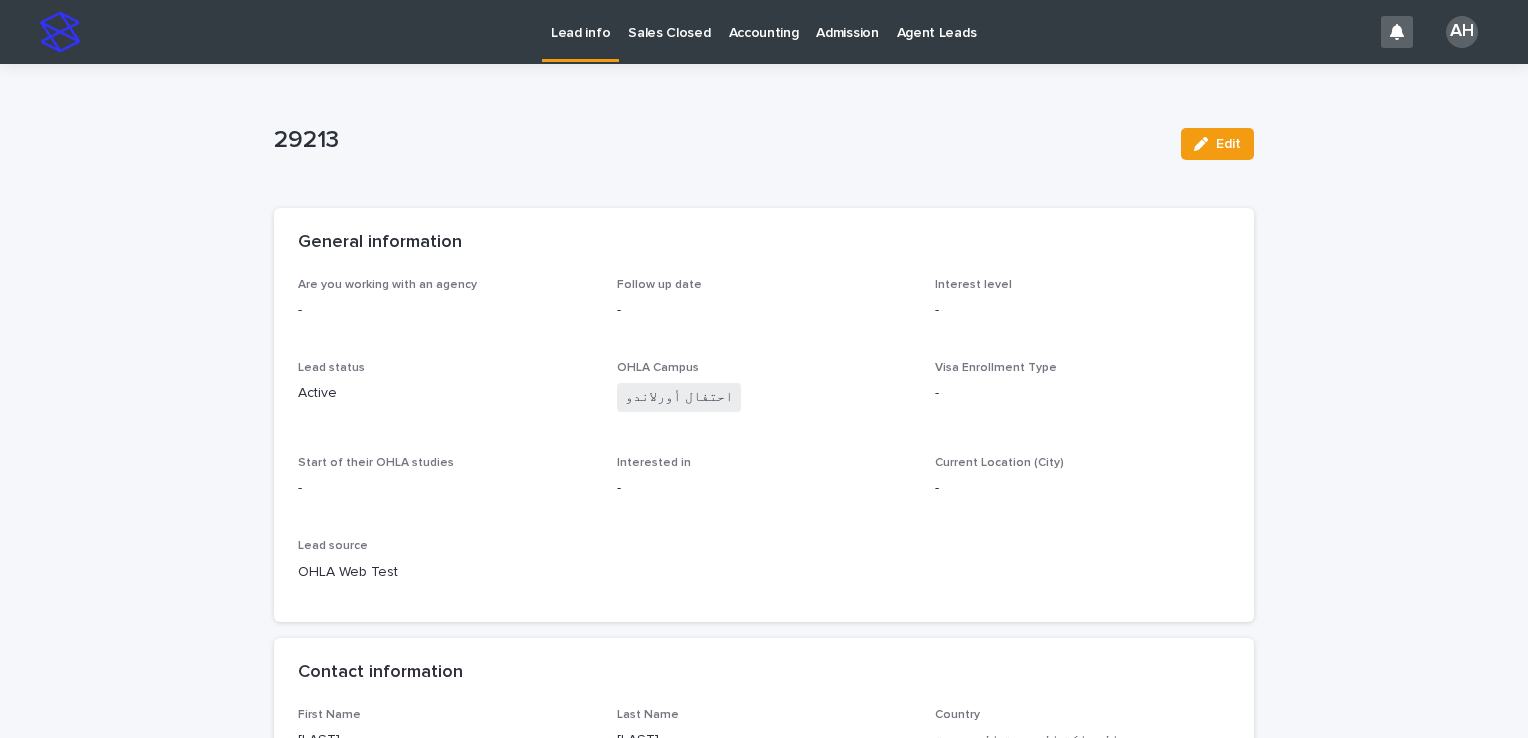 scroll, scrollTop: 0, scrollLeft: 0, axis: both 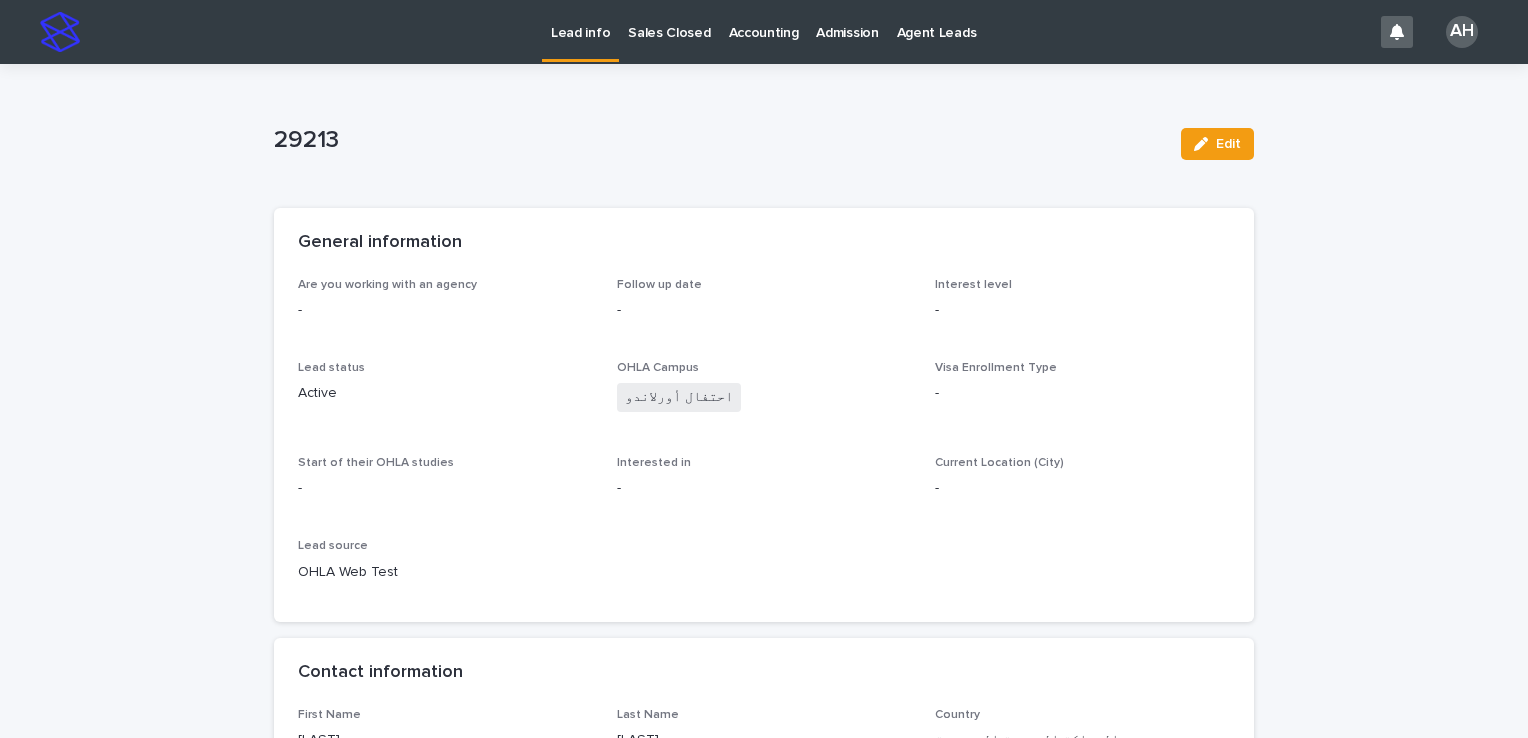 click on "Lead info" at bounding box center [580, 21] 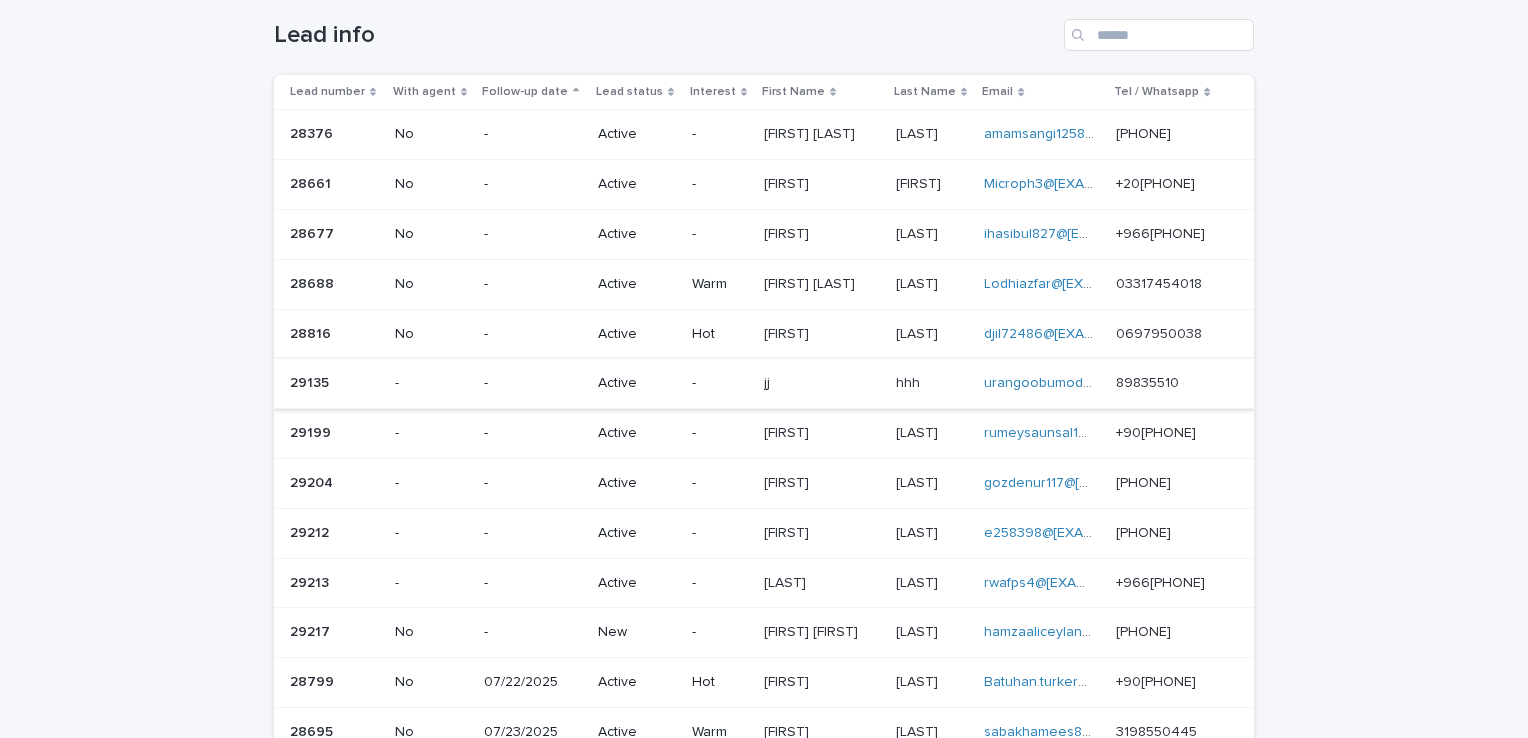 scroll, scrollTop: 200, scrollLeft: 0, axis: vertical 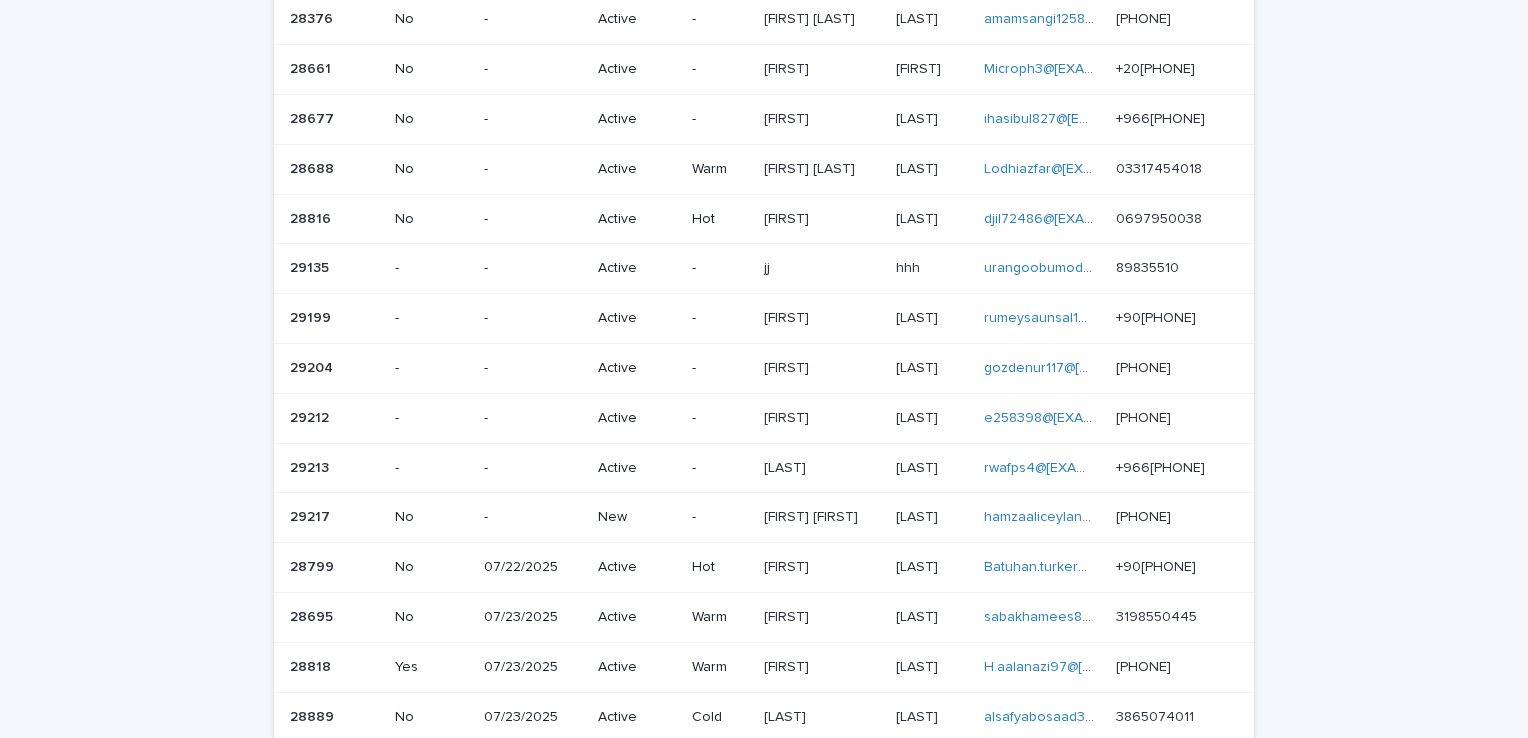 click on "[PHONE]" at bounding box center (1145, 515) 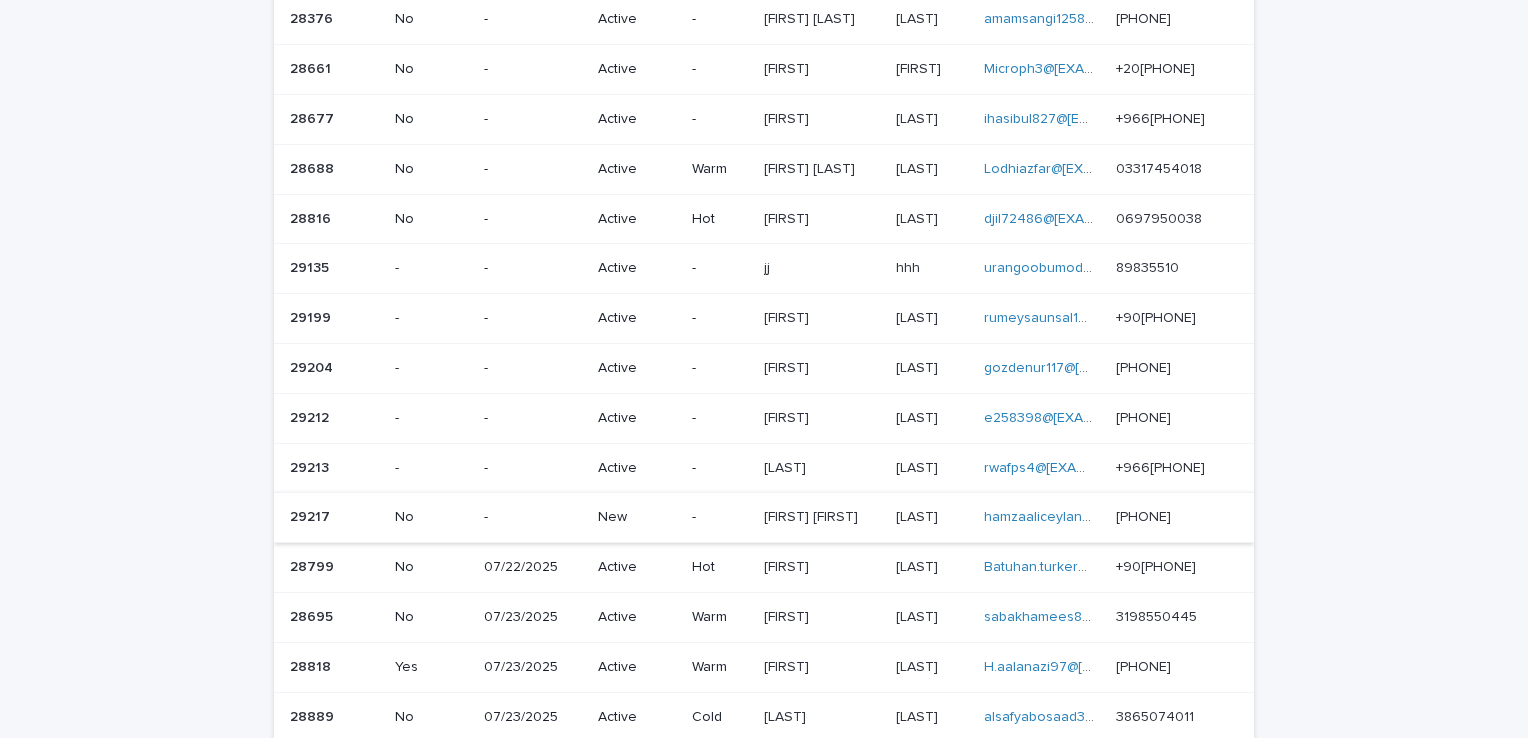 scroll, scrollTop: 0, scrollLeft: 0, axis: both 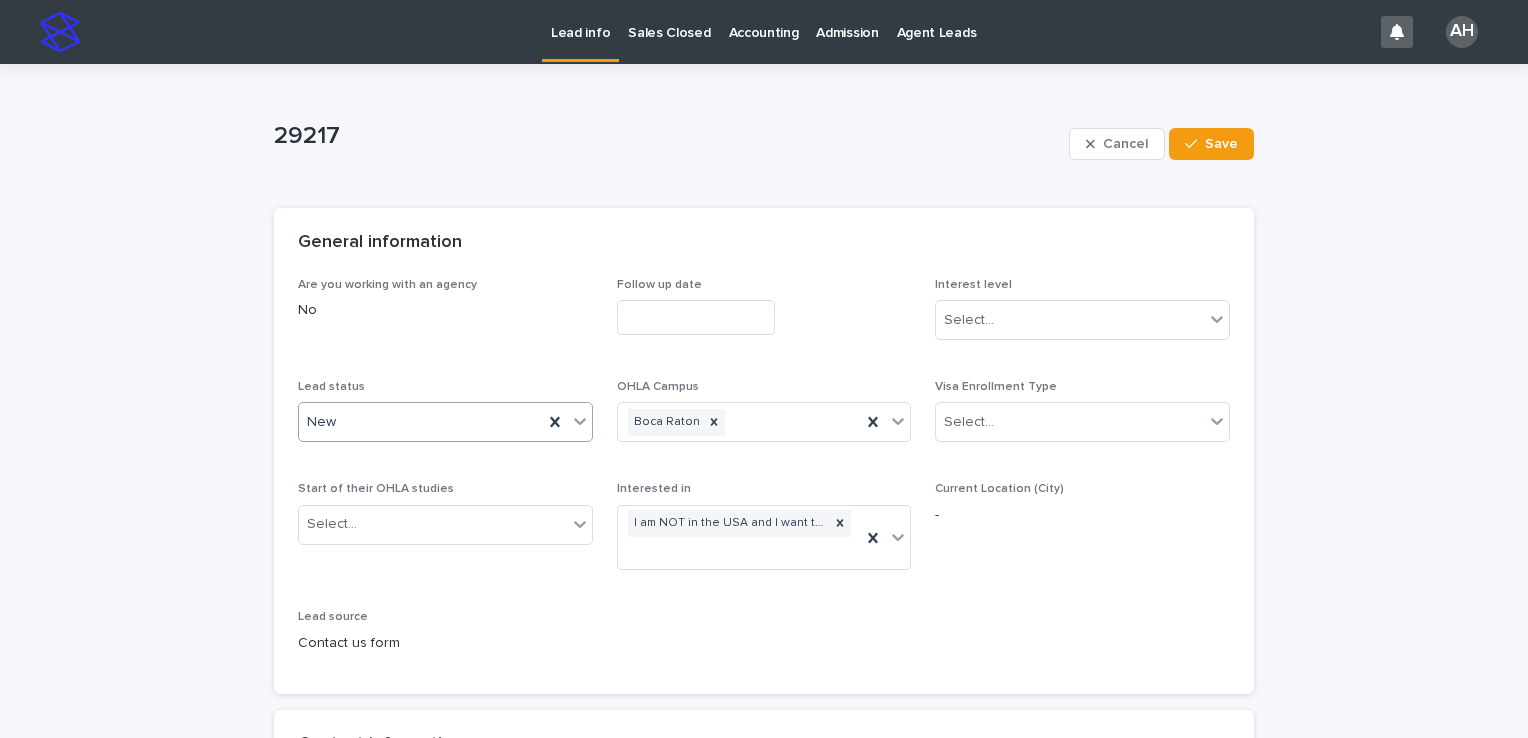 click on "New" at bounding box center [421, 422] 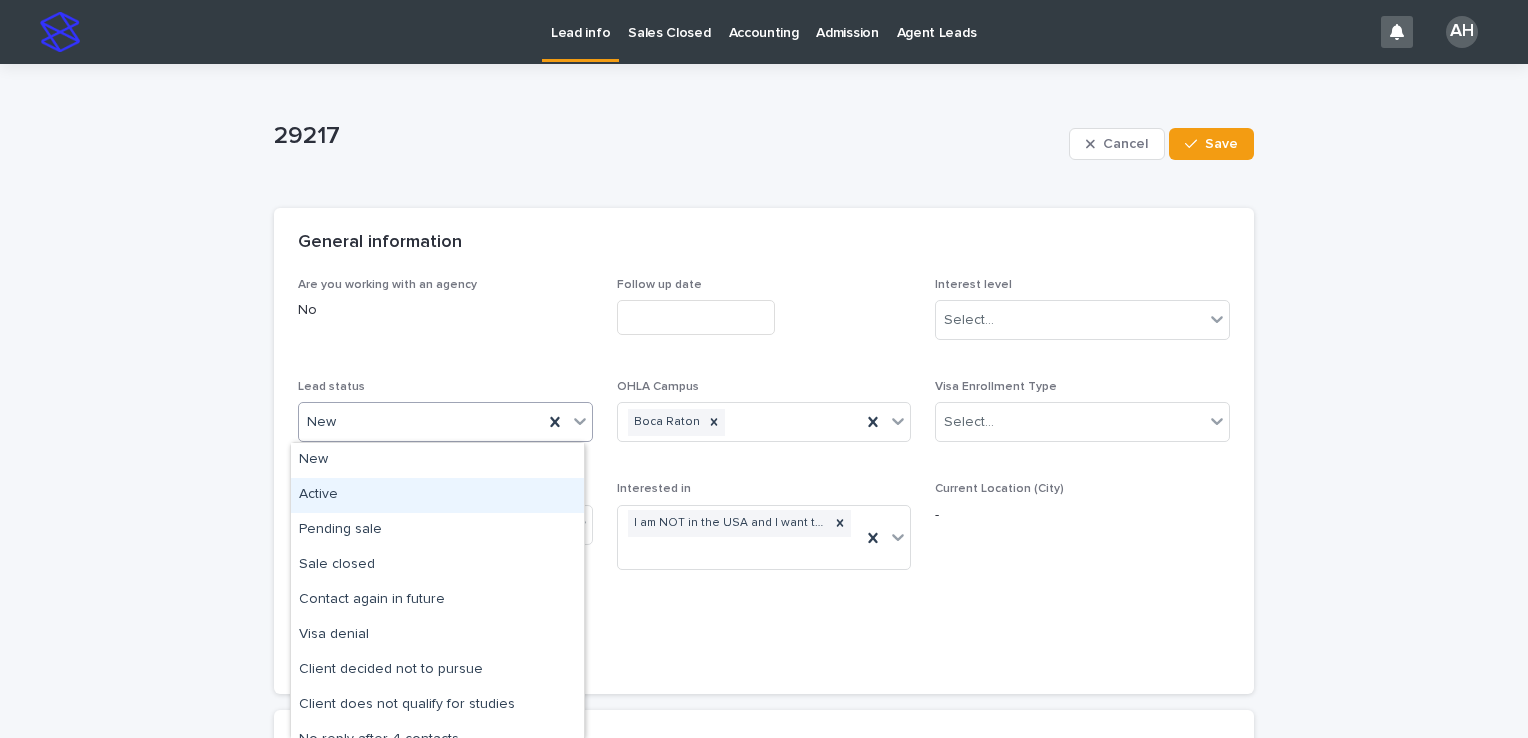 click on "Active" at bounding box center [437, 495] 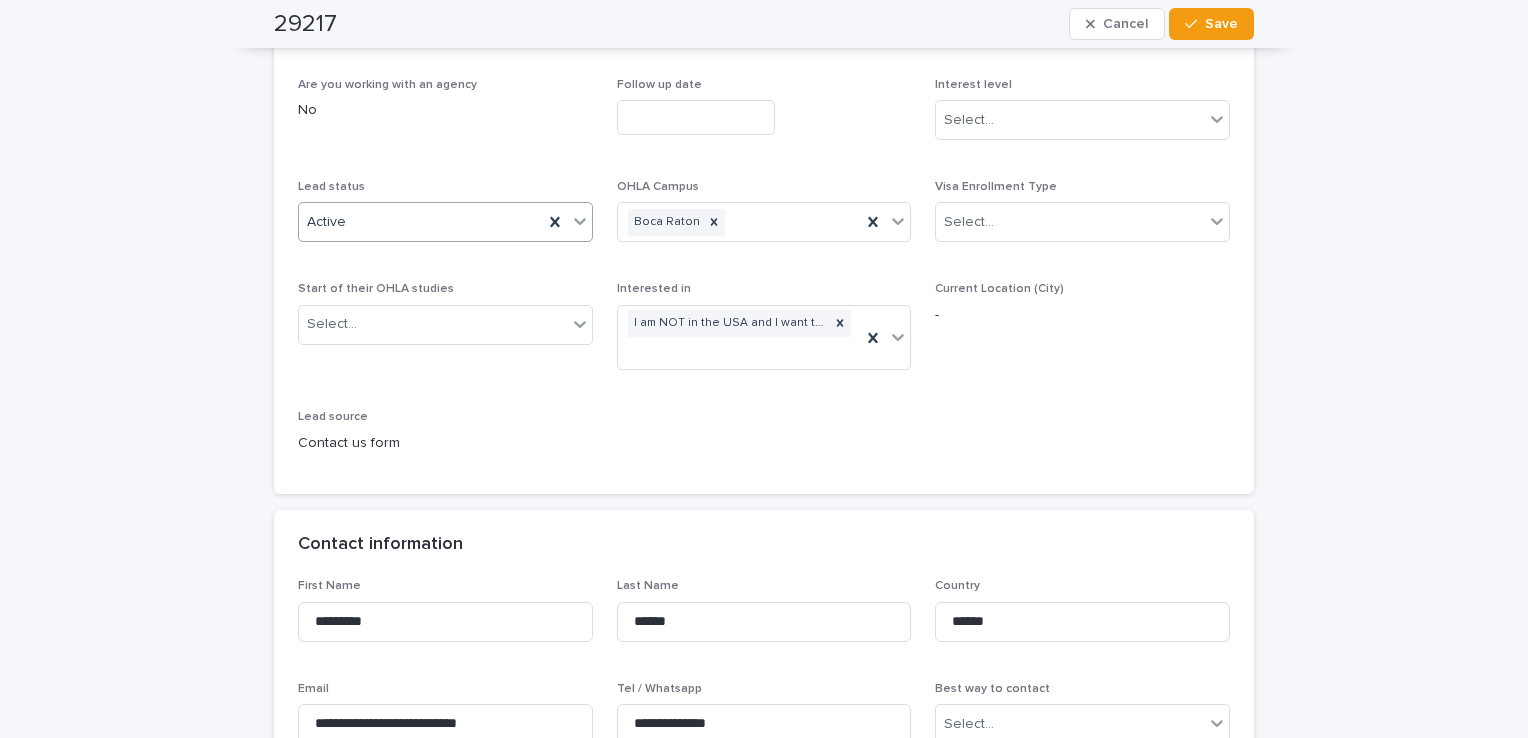 scroll, scrollTop: 0, scrollLeft: 0, axis: both 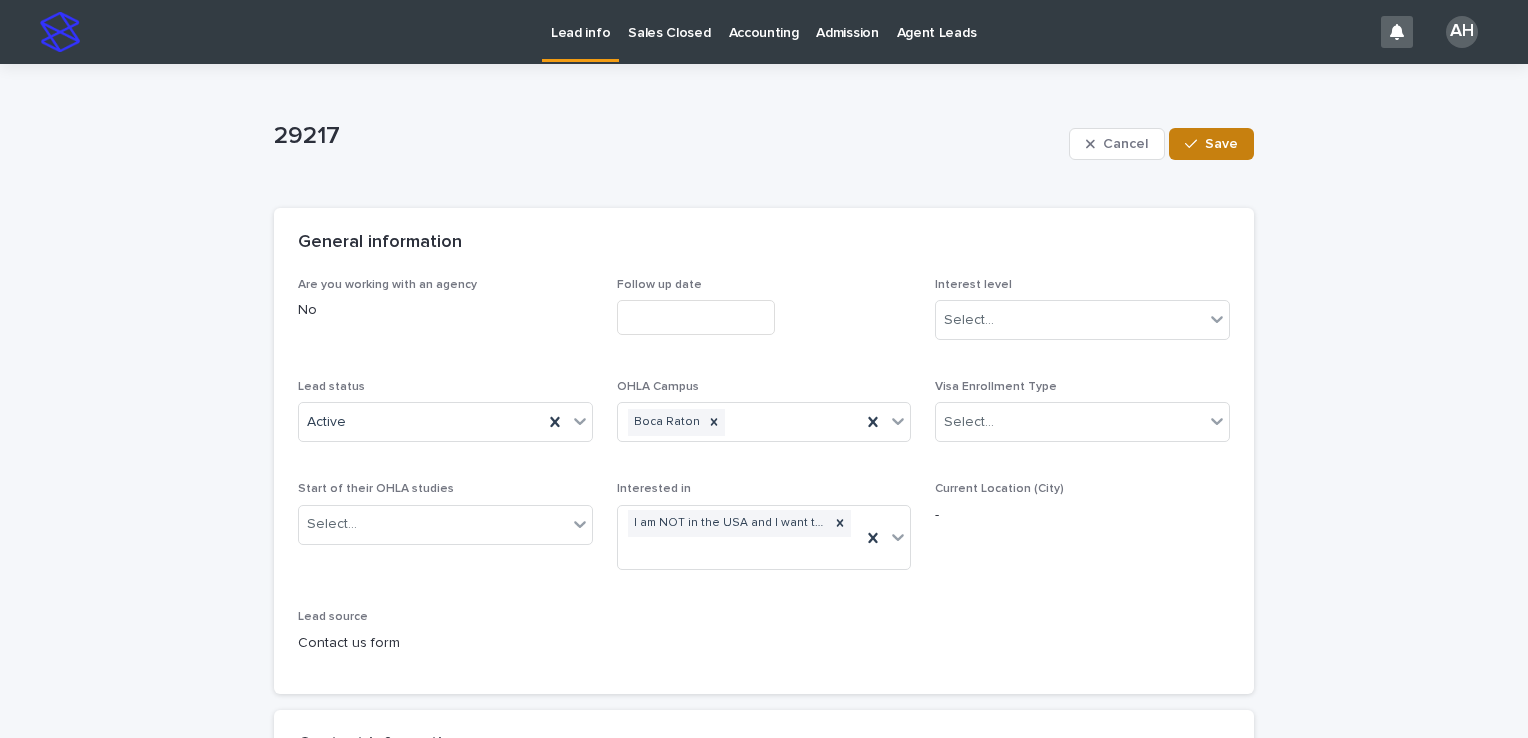 click on "Save" at bounding box center (1221, 144) 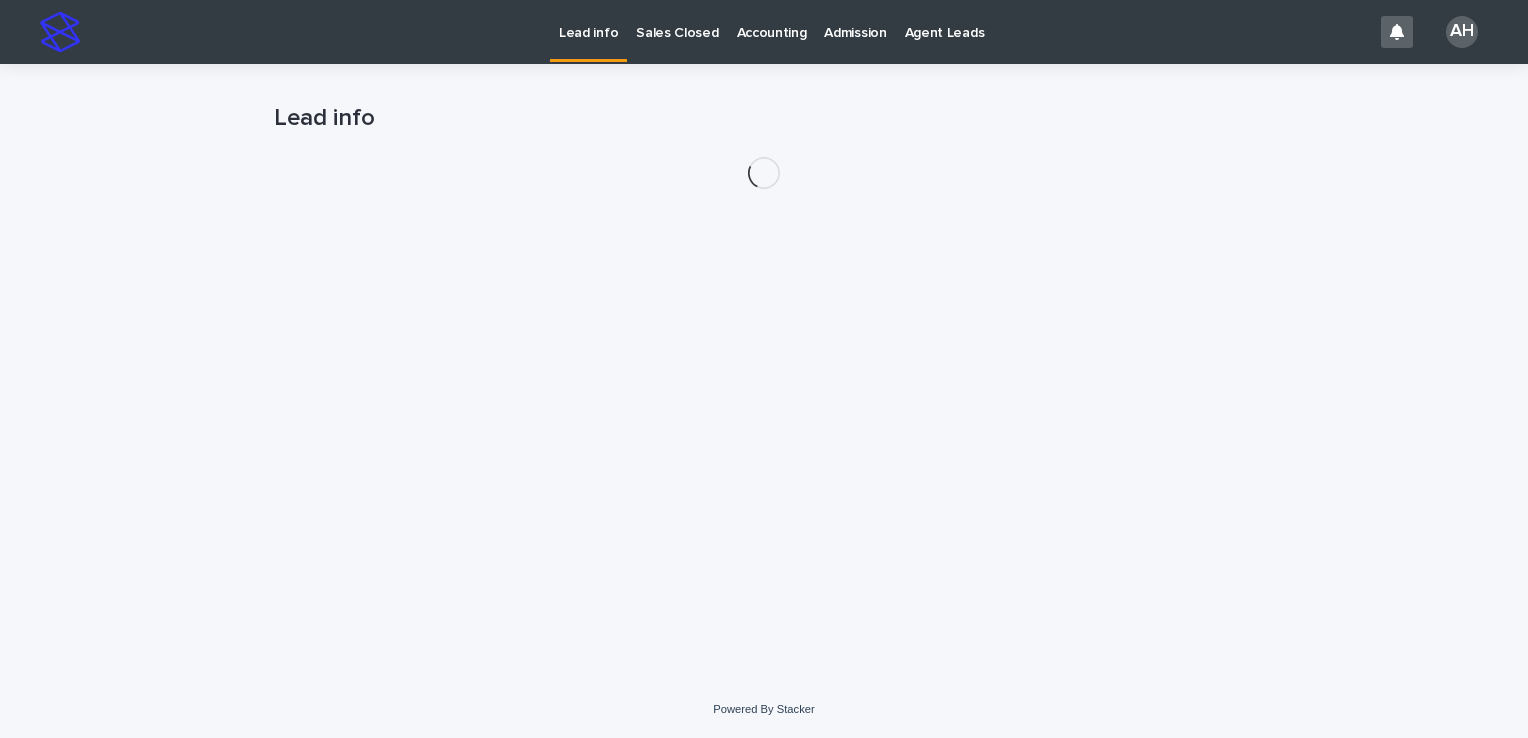 scroll, scrollTop: 0, scrollLeft: 0, axis: both 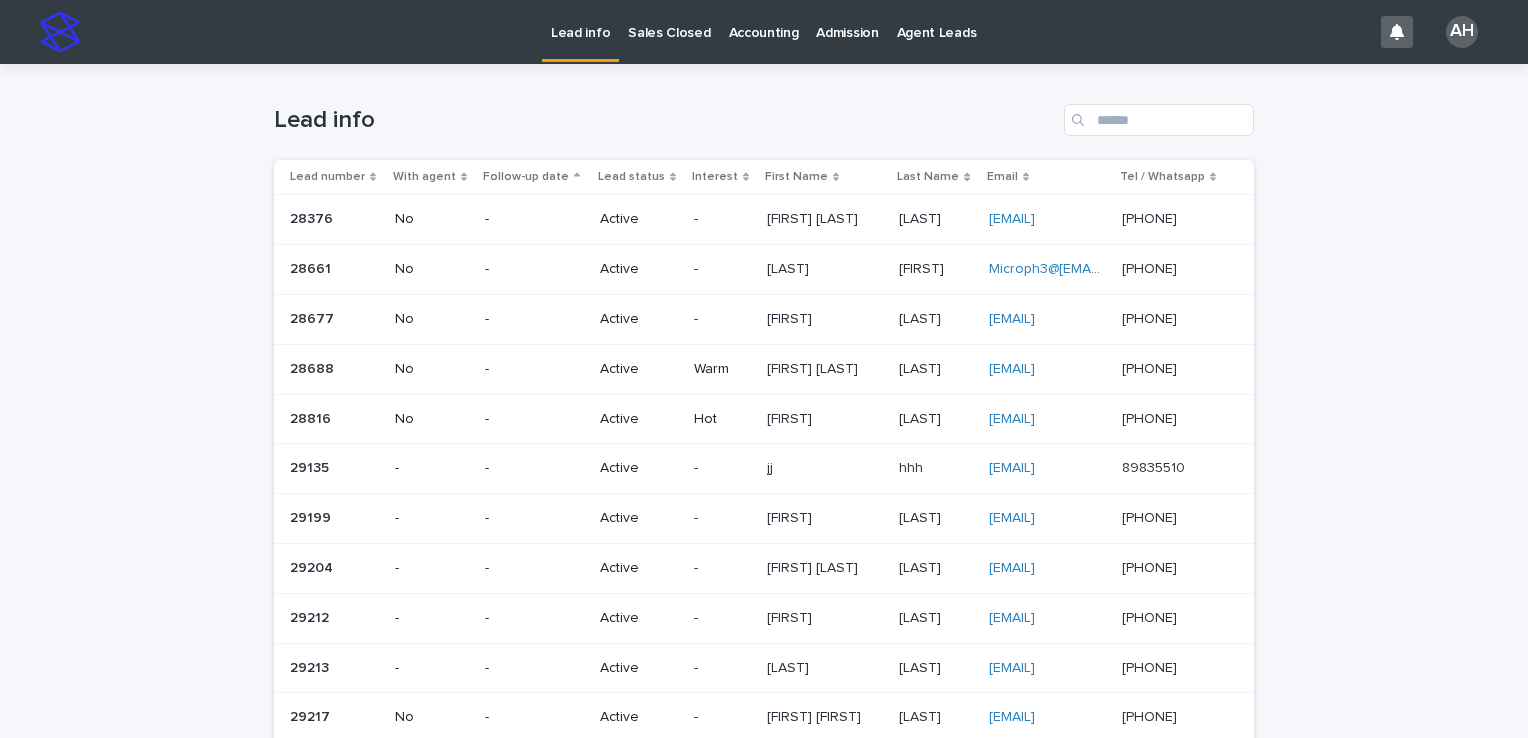 click on "Sales Closed" at bounding box center [669, 21] 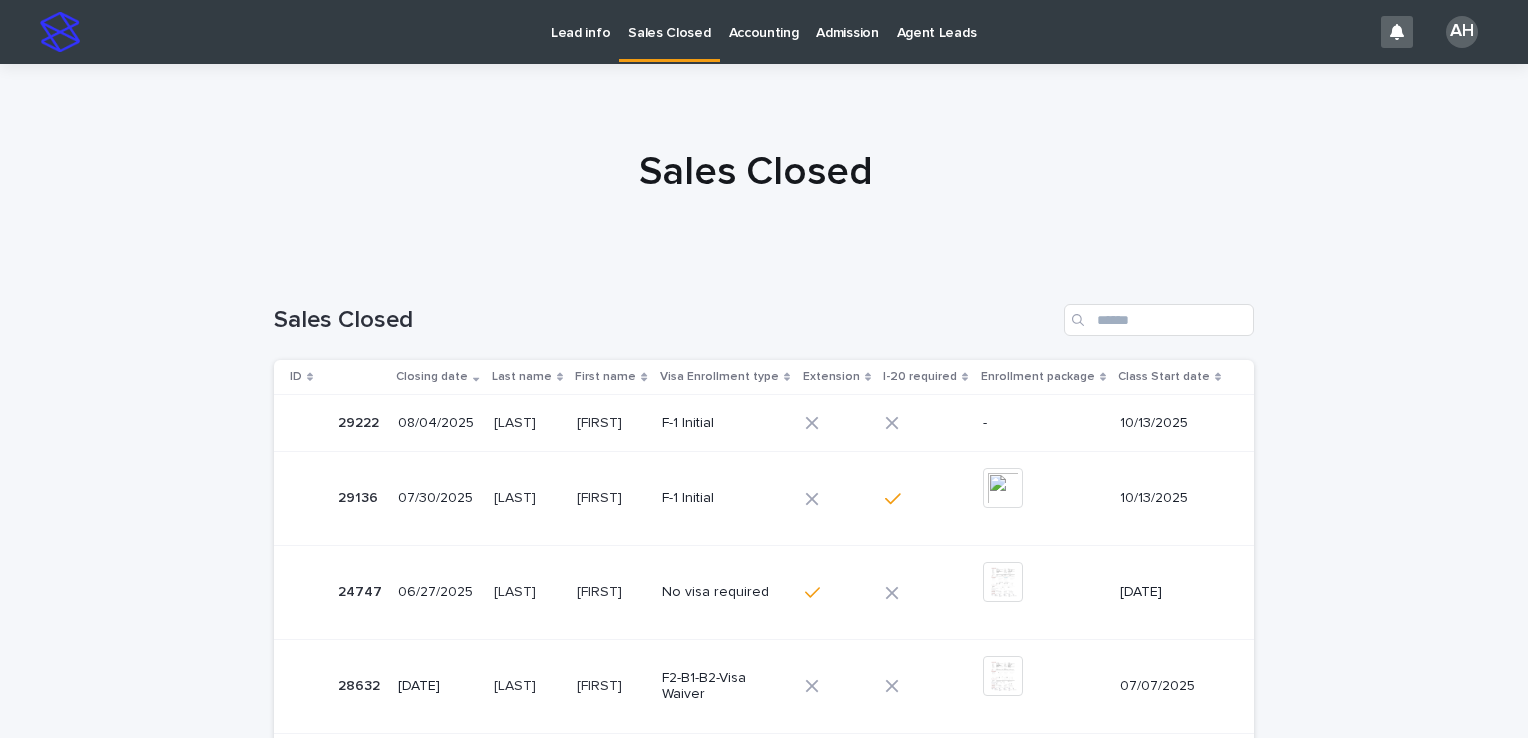 click on "10/13/2025" at bounding box center (1171, 423) 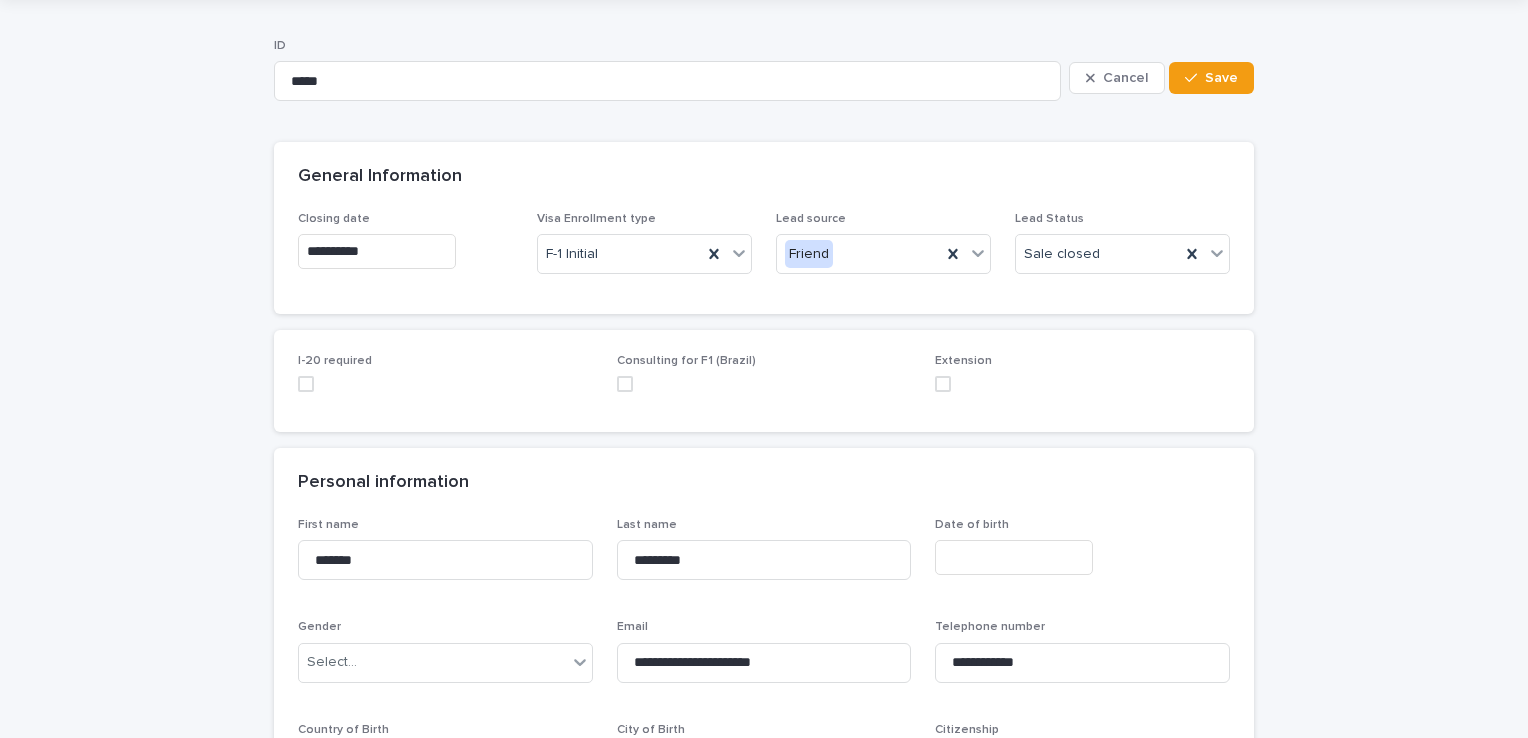 scroll, scrollTop: 100, scrollLeft: 0, axis: vertical 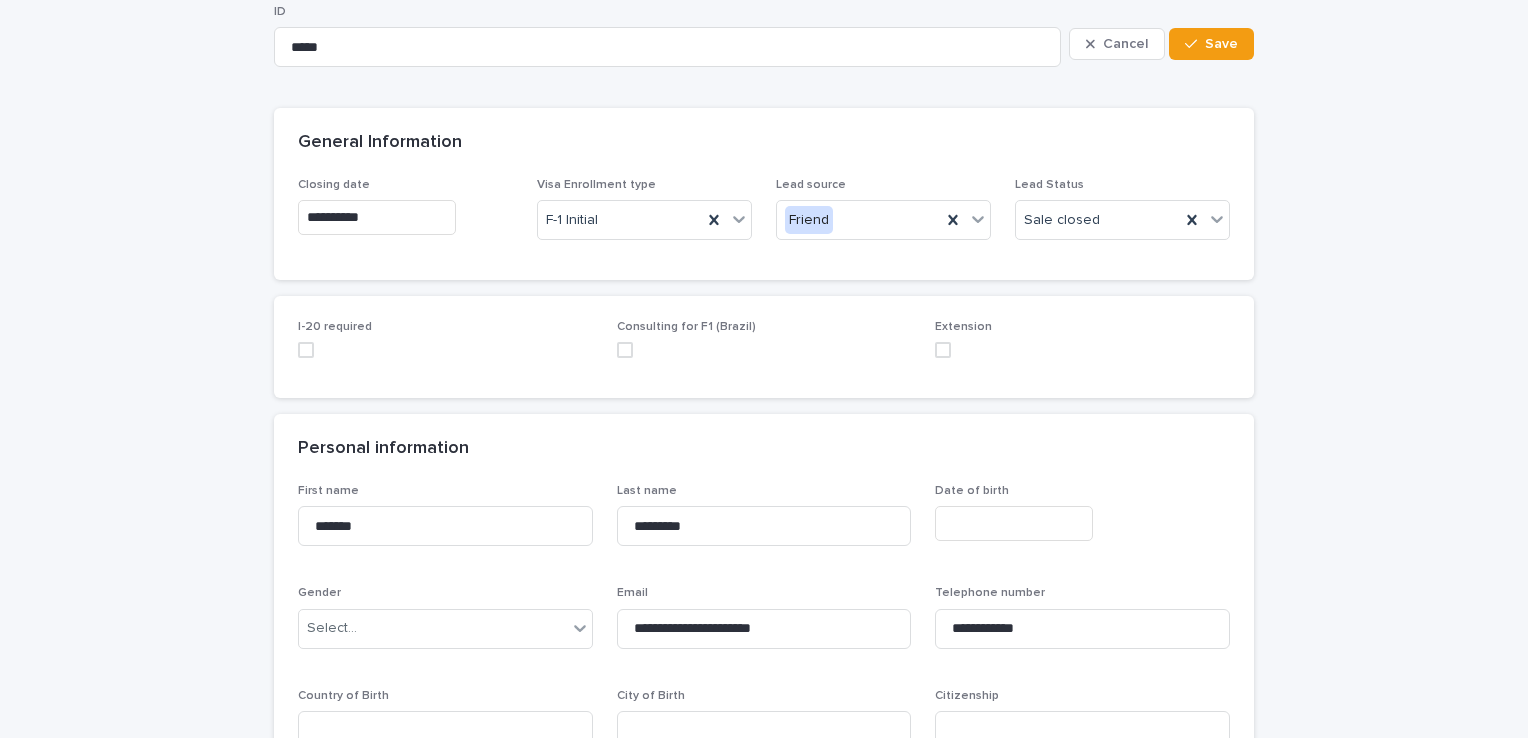 click at bounding box center [306, 350] 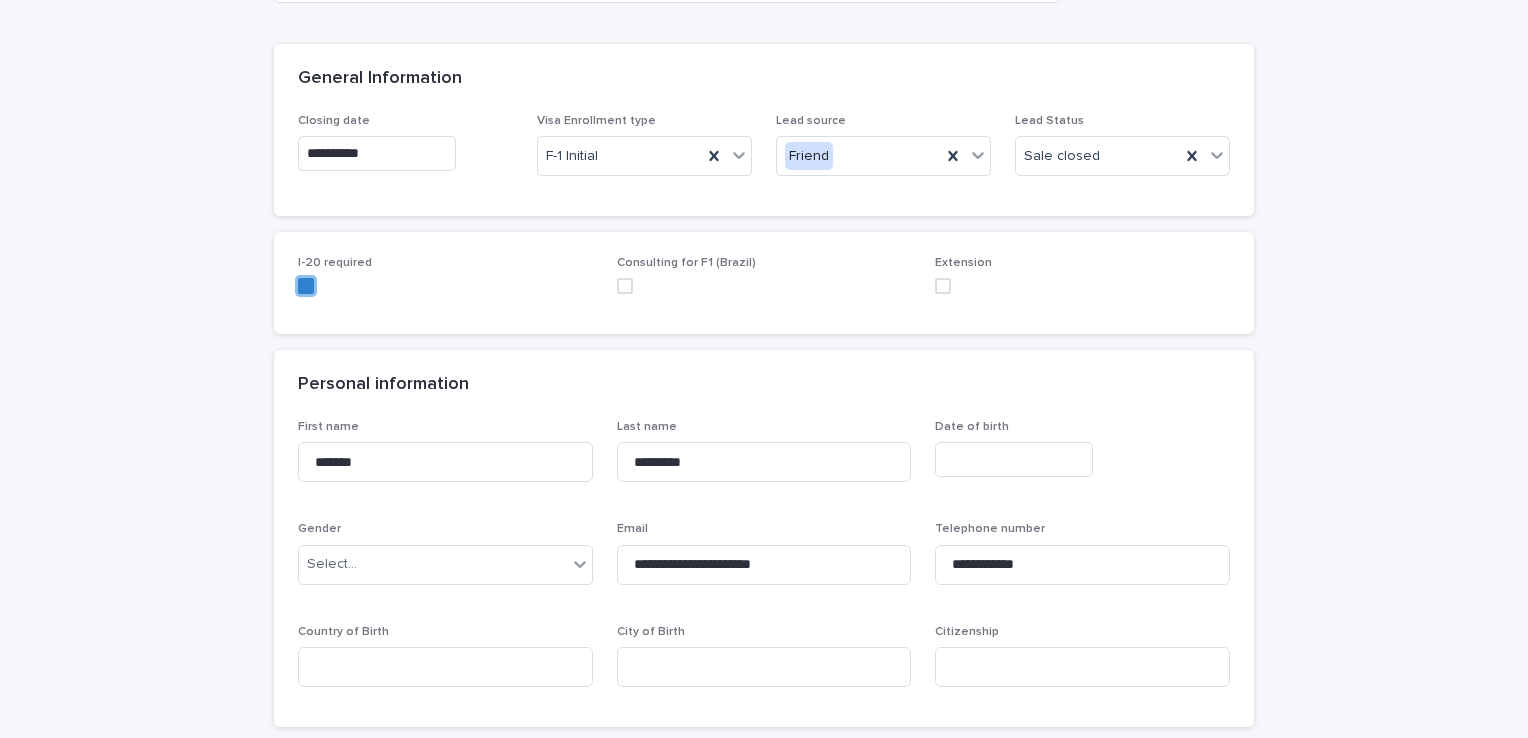 scroll, scrollTop: 200, scrollLeft: 0, axis: vertical 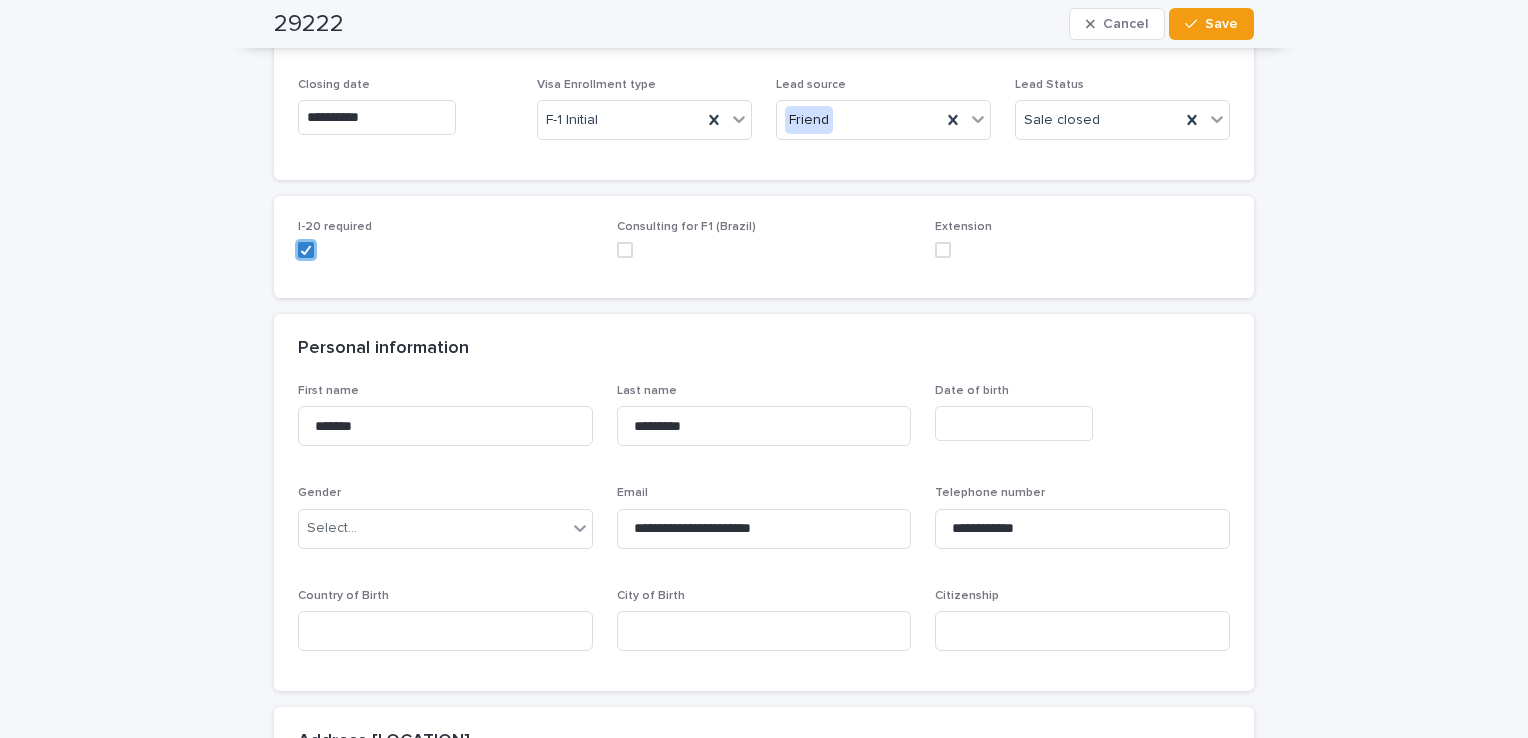 click at bounding box center [1014, 423] 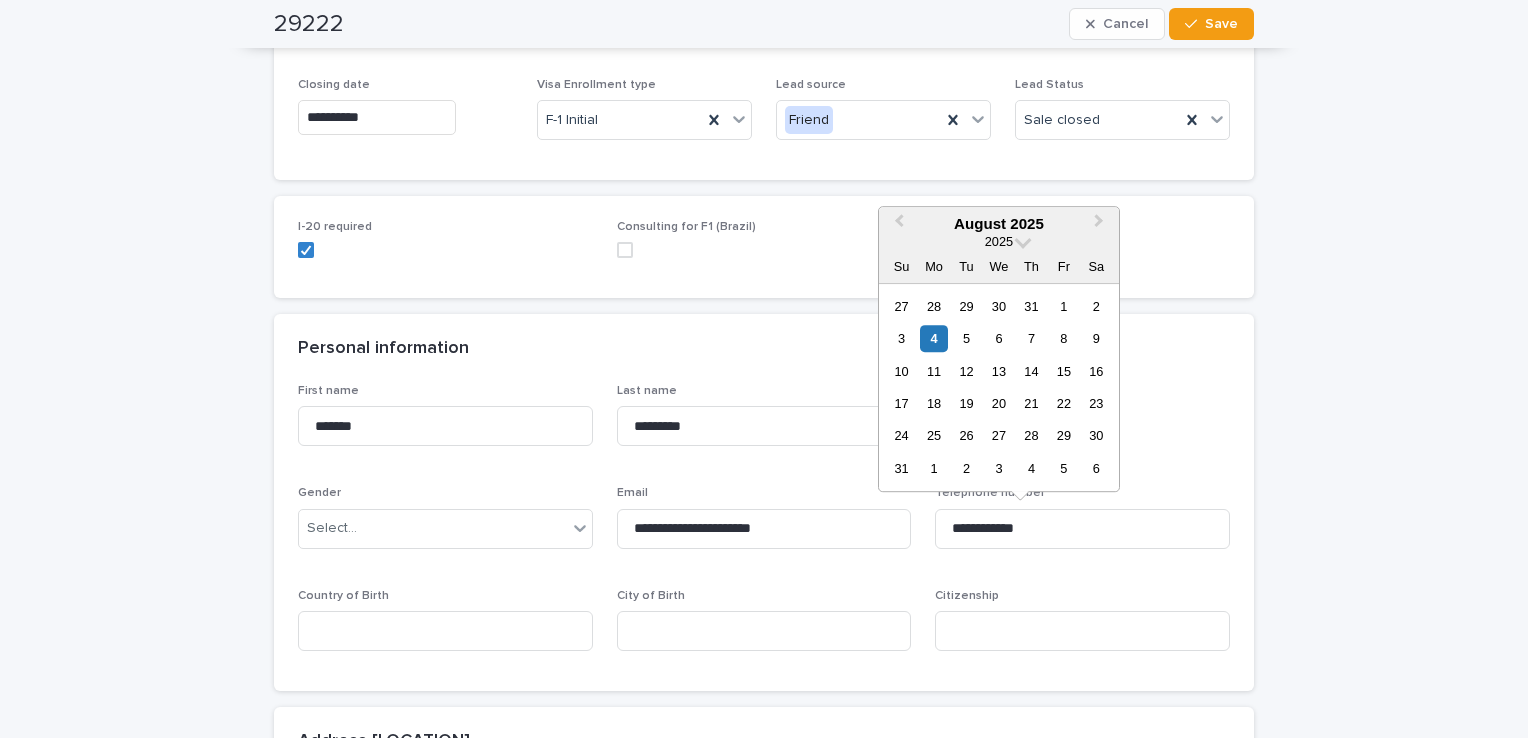 scroll, scrollTop: 0, scrollLeft: 0, axis: both 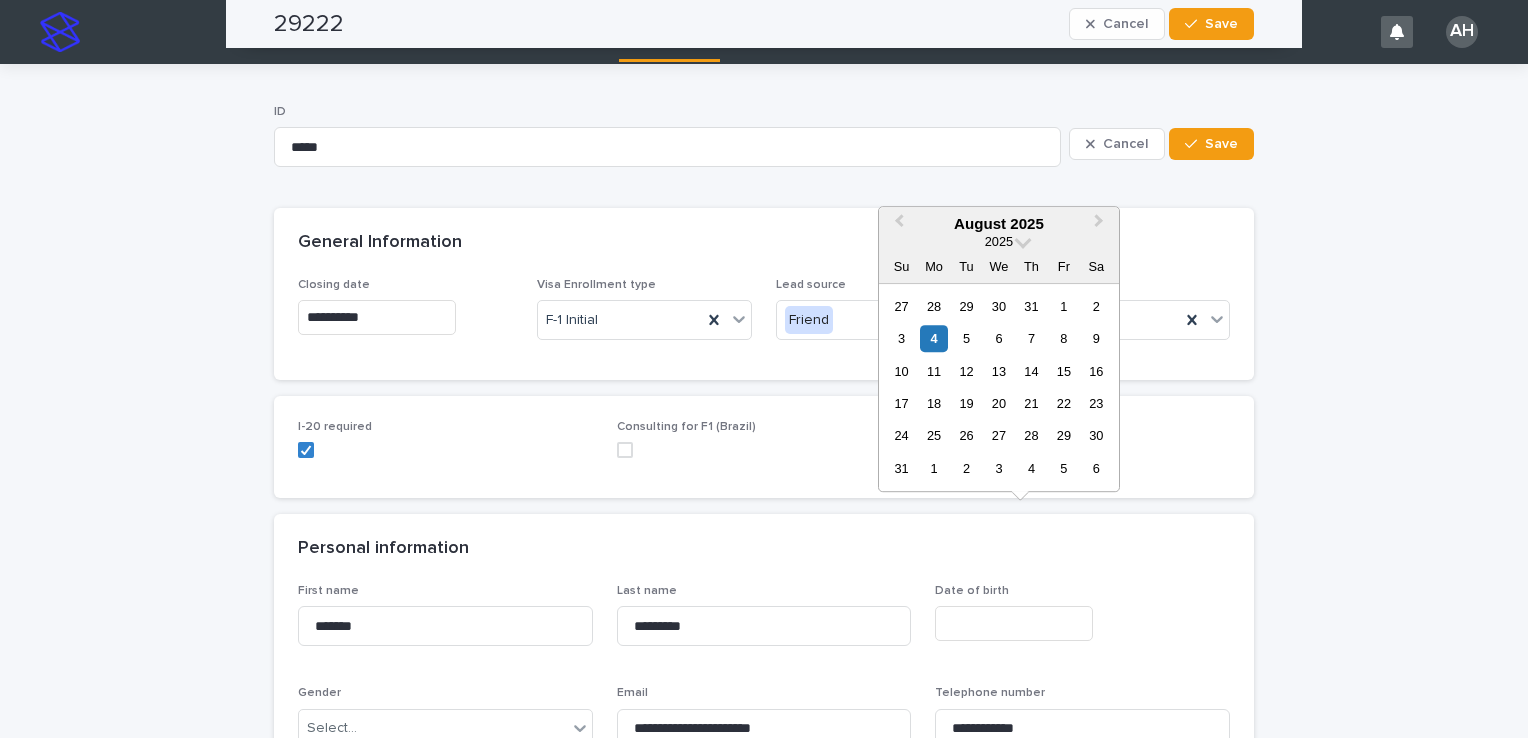 type on "*" 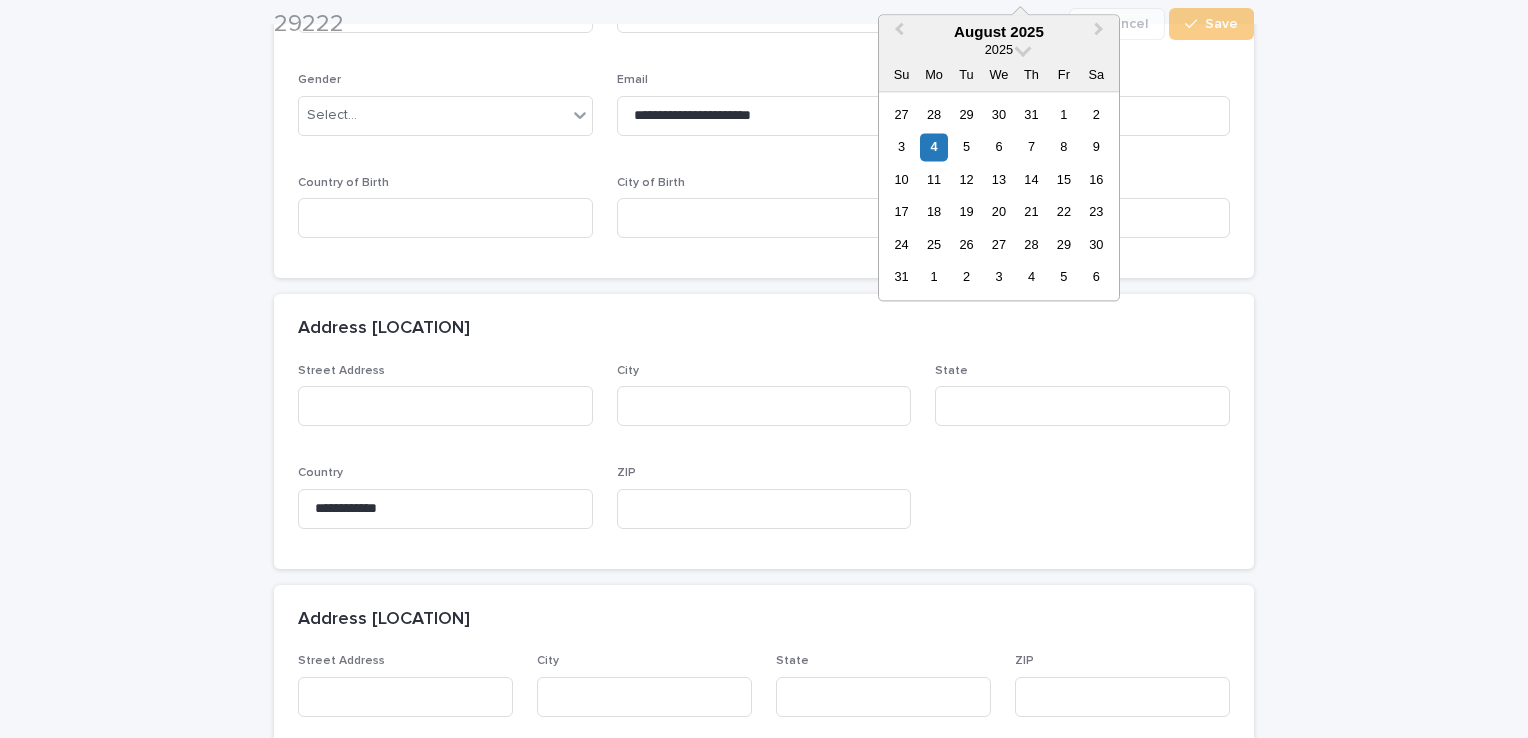 scroll, scrollTop: 645, scrollLeft: 0, axis: vertical 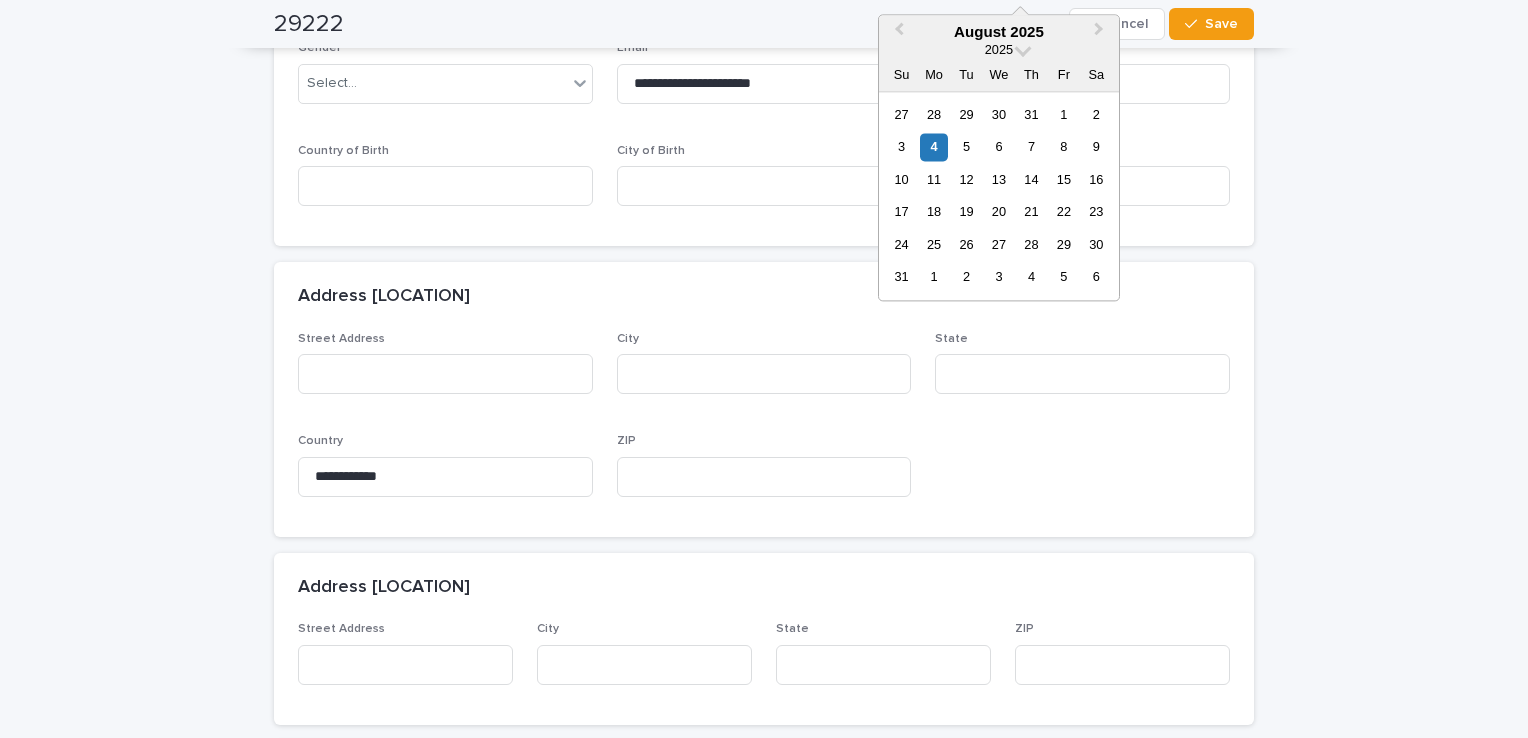 type 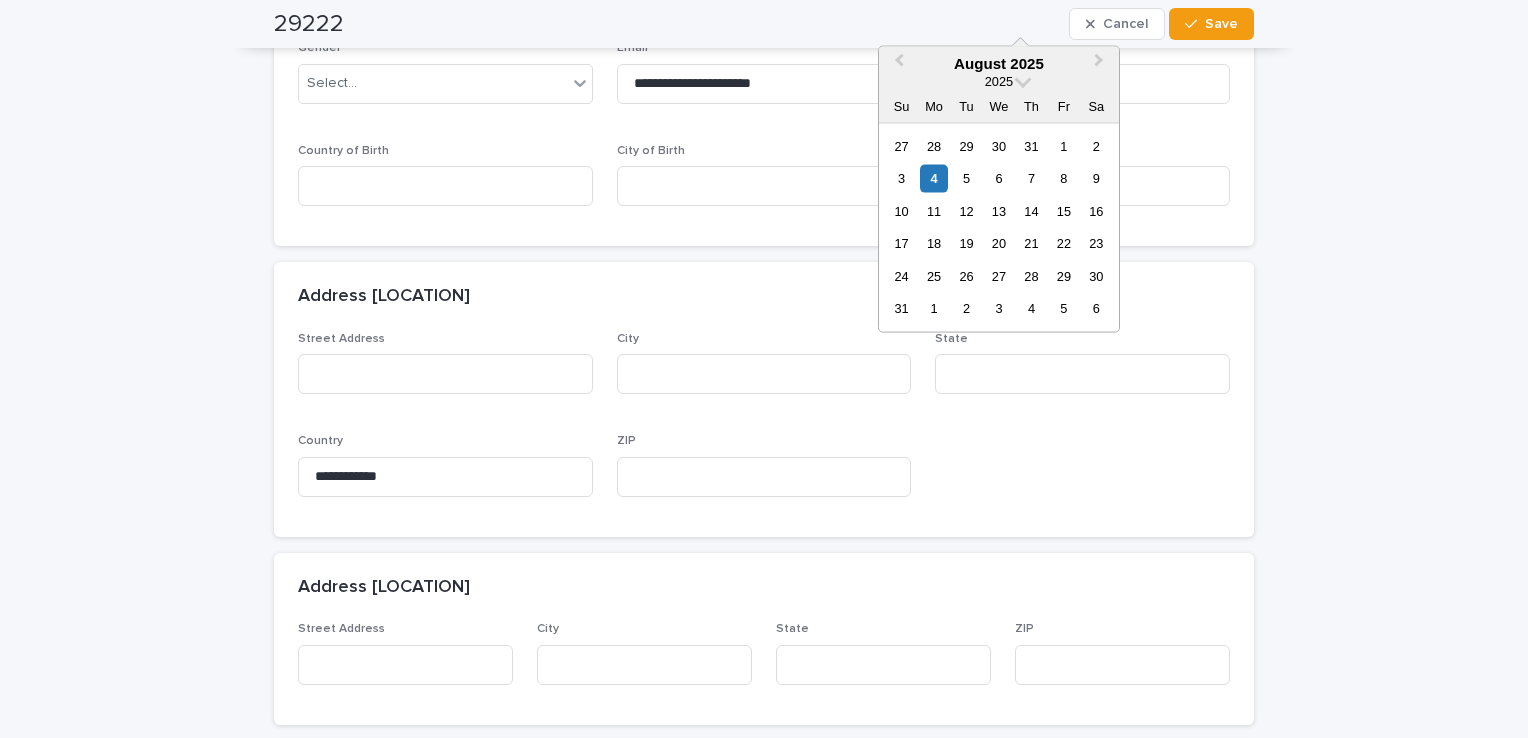 scroll, scrollTop: 615, scrollLeft: 0, axis: vertical 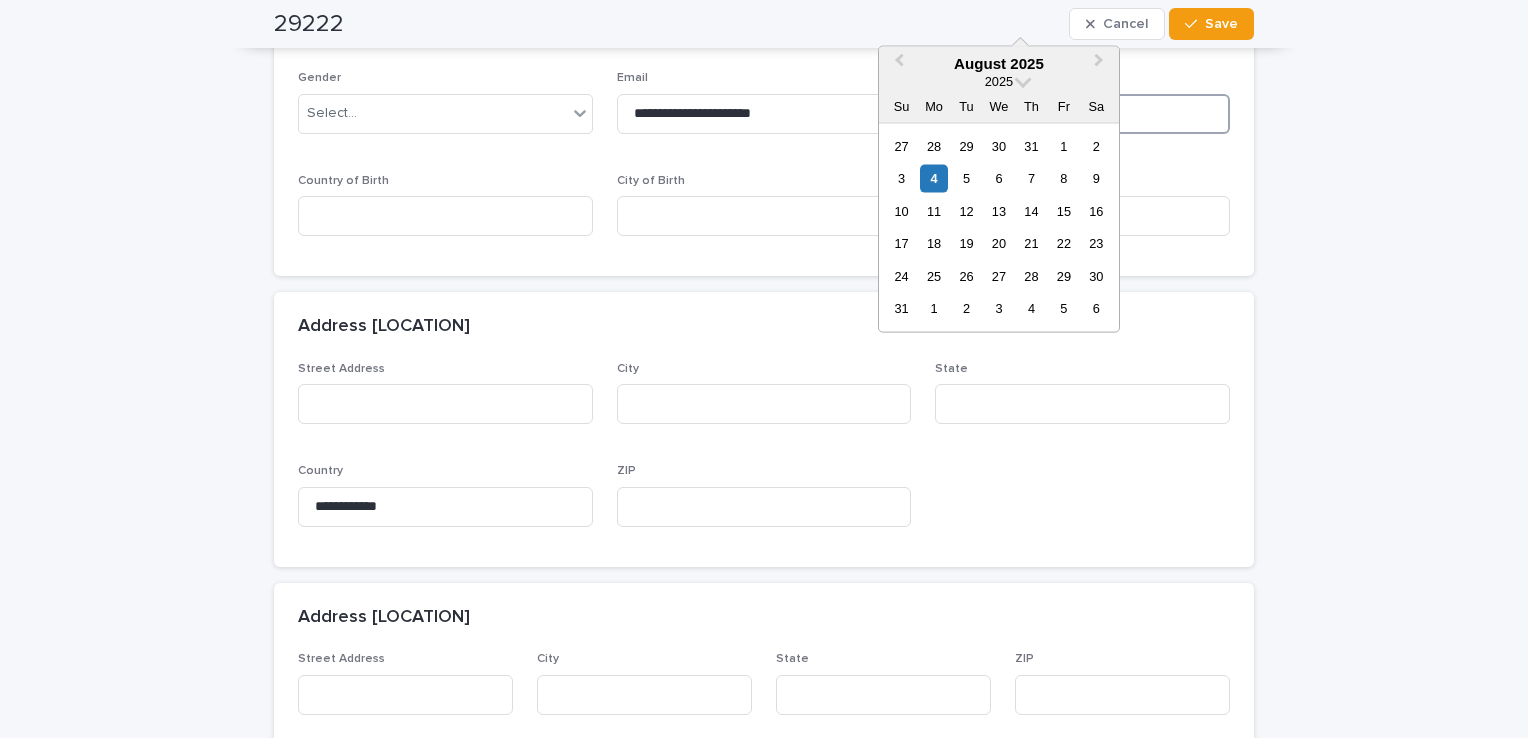 click on "**********" at bounding box center [1082, 114] 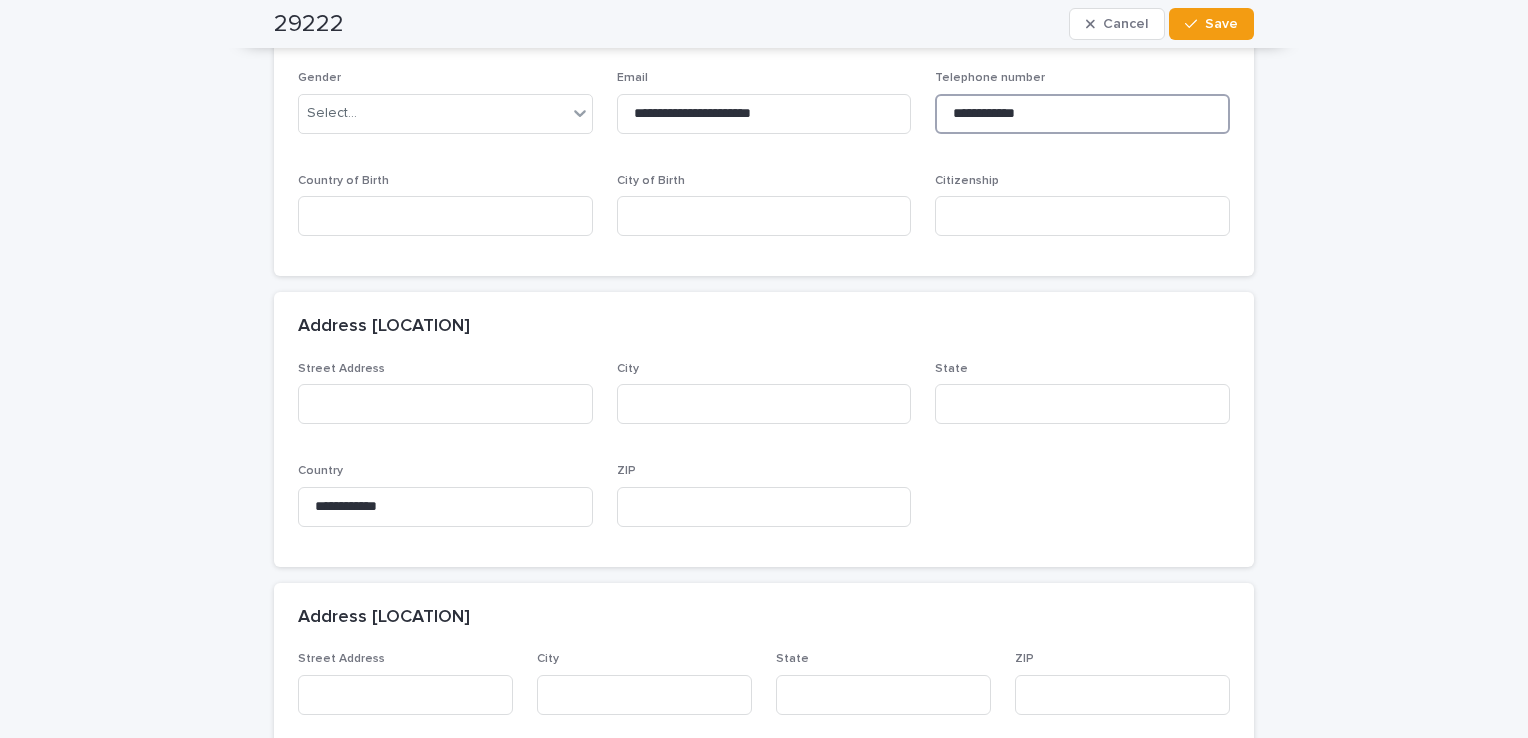 click on "**********" at bounding box center (1082, 114) 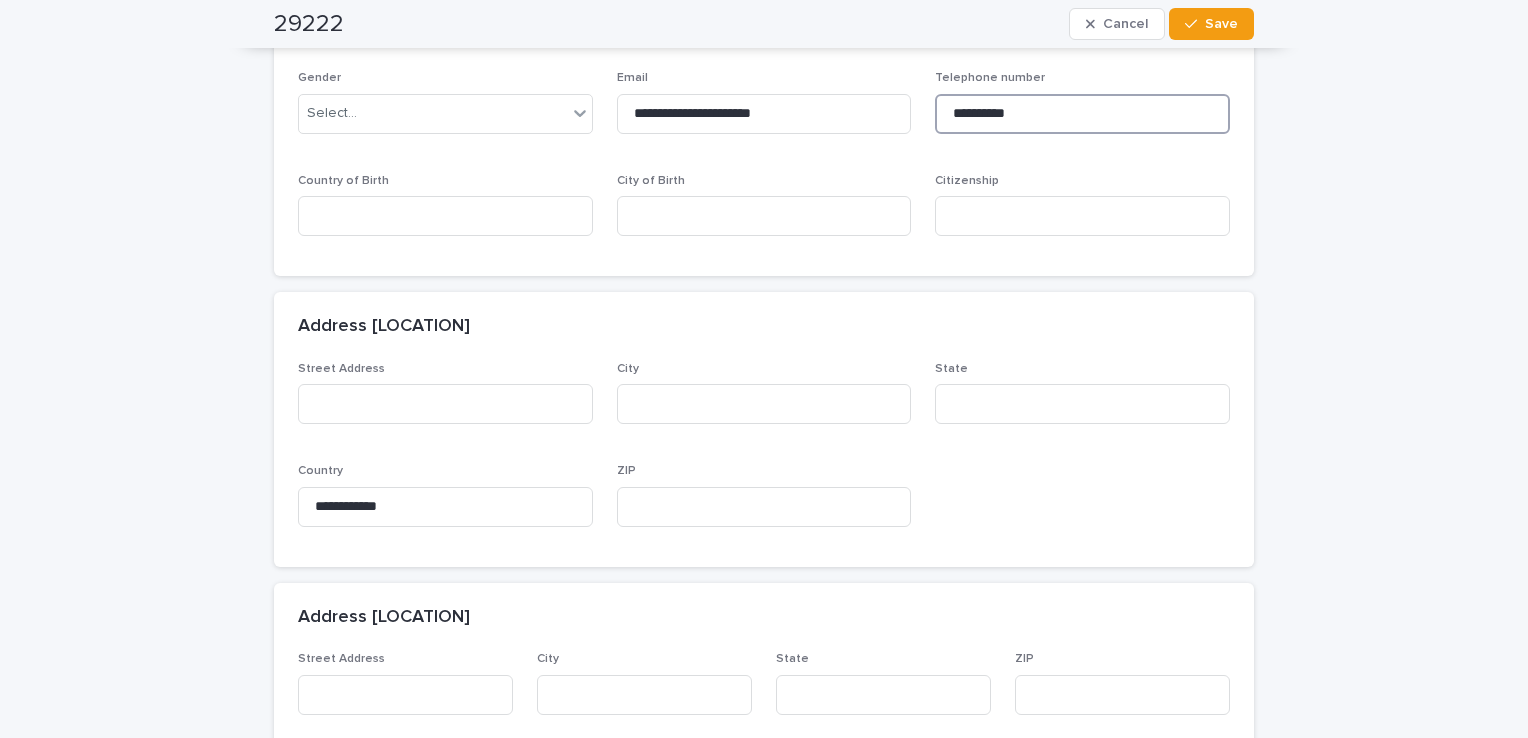 type on "**********" 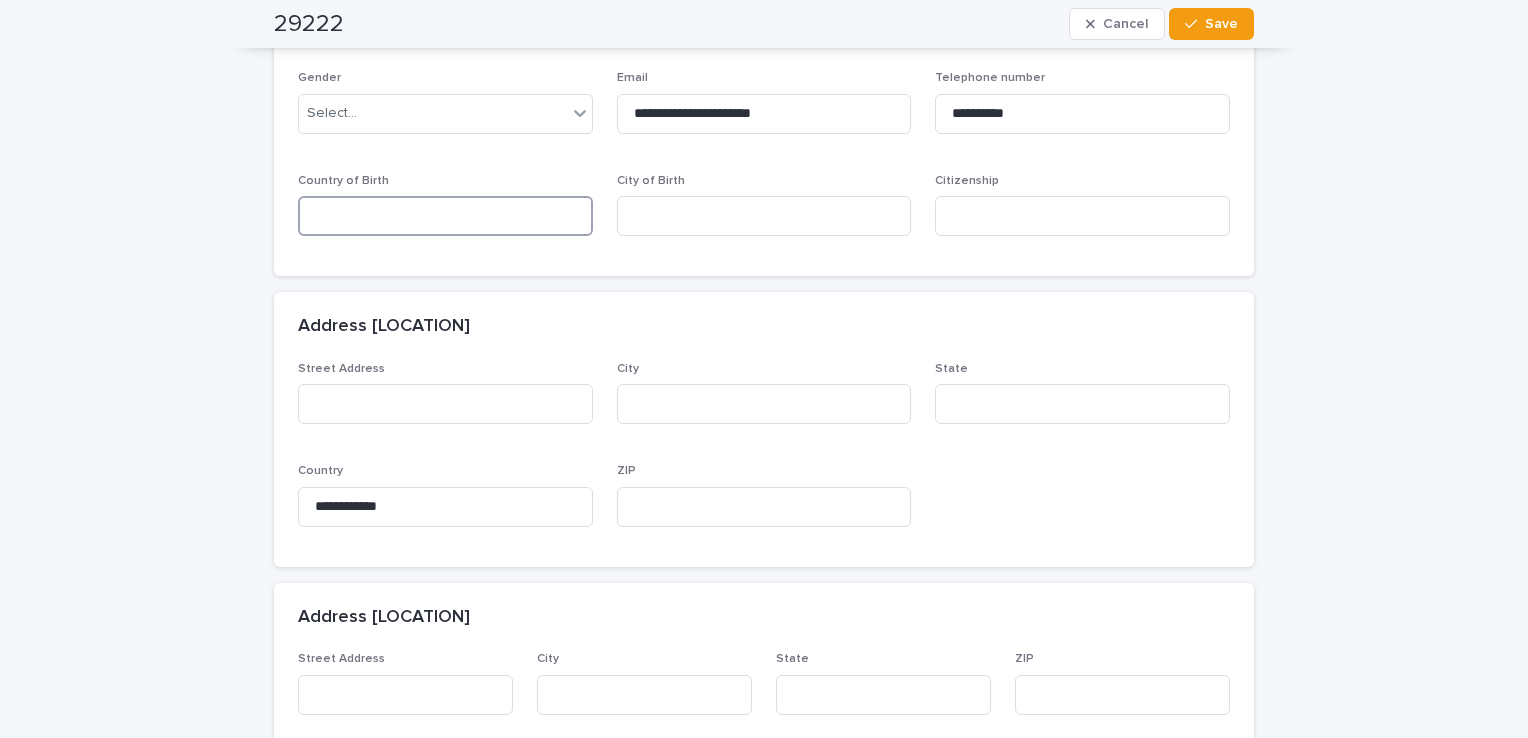 click at bounding box center [445, 216] 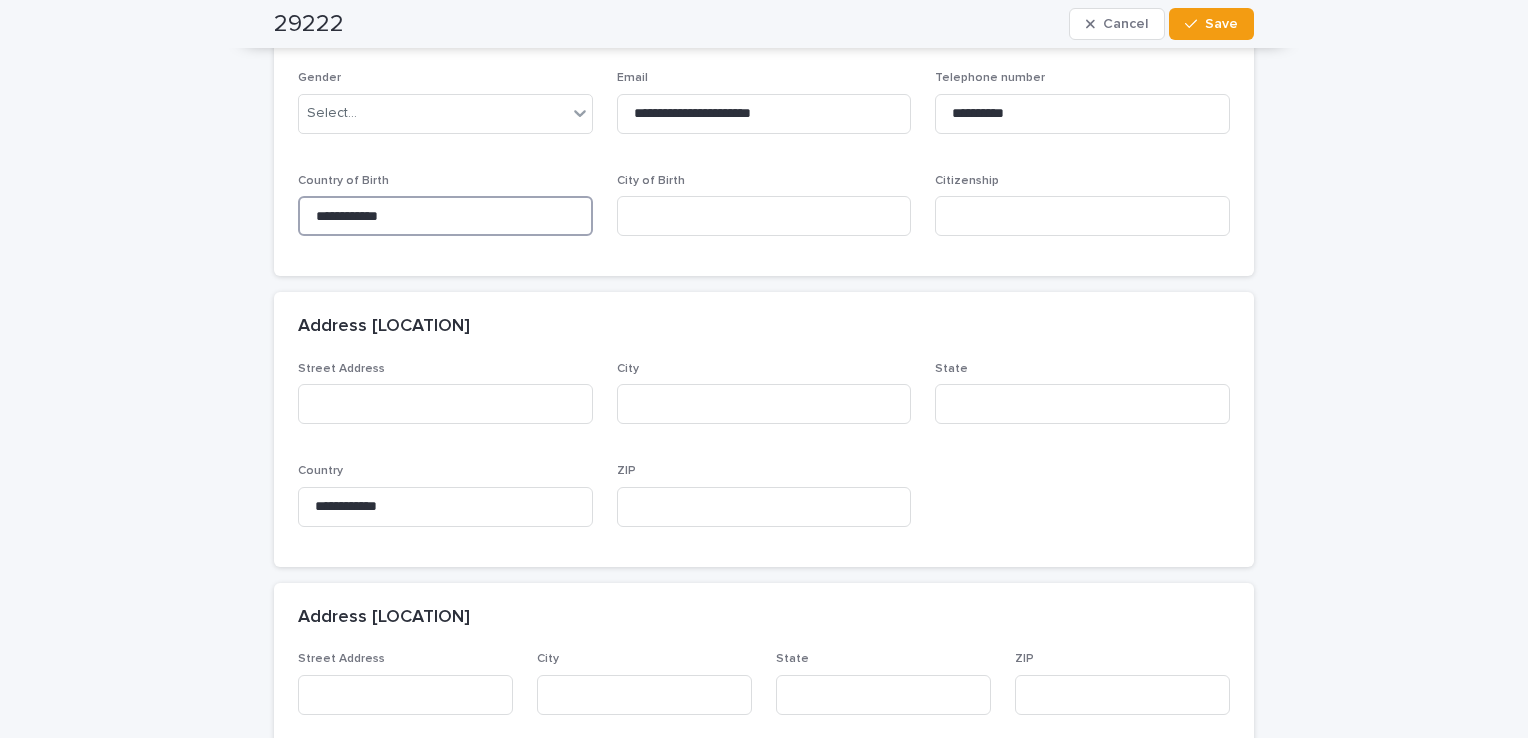 type on "**********" 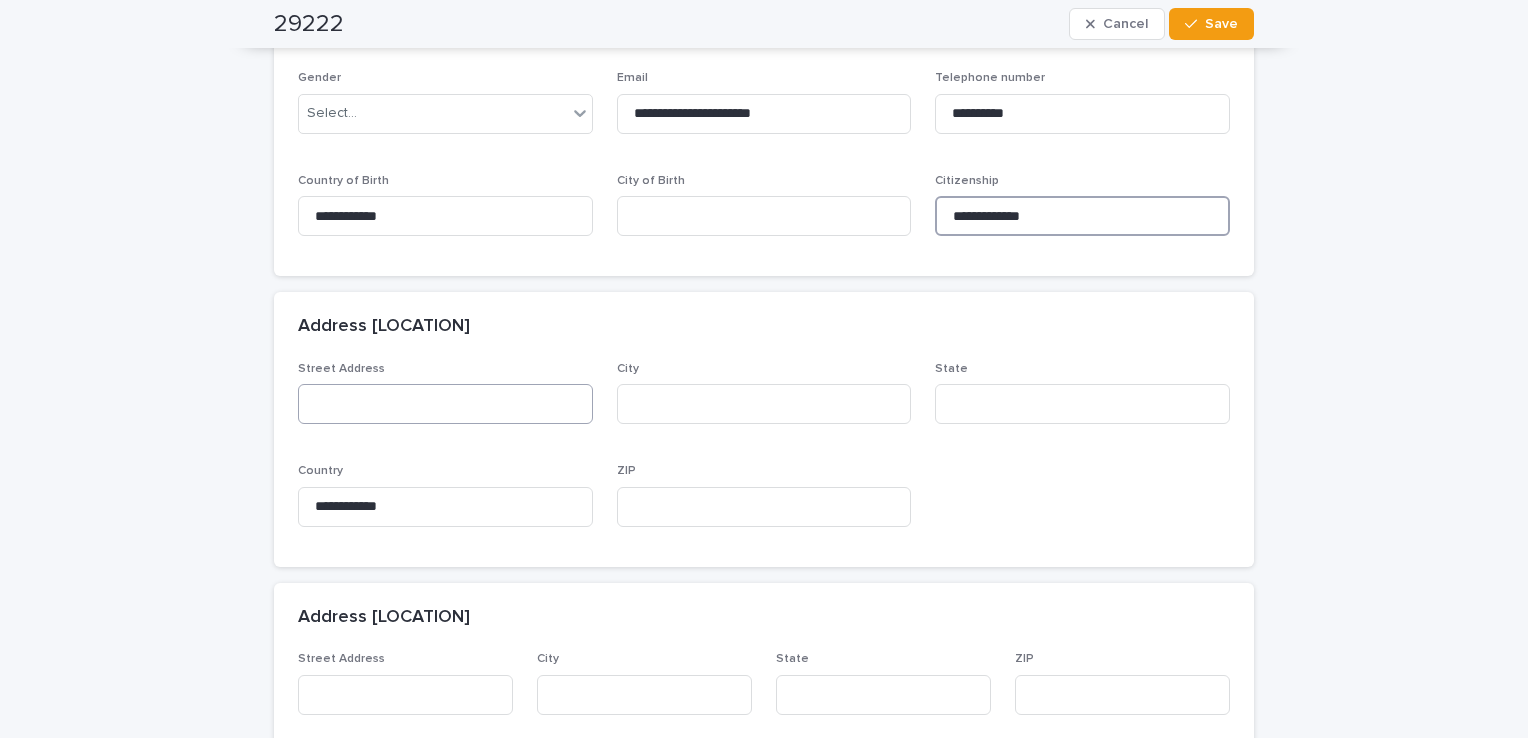 type on "**********" 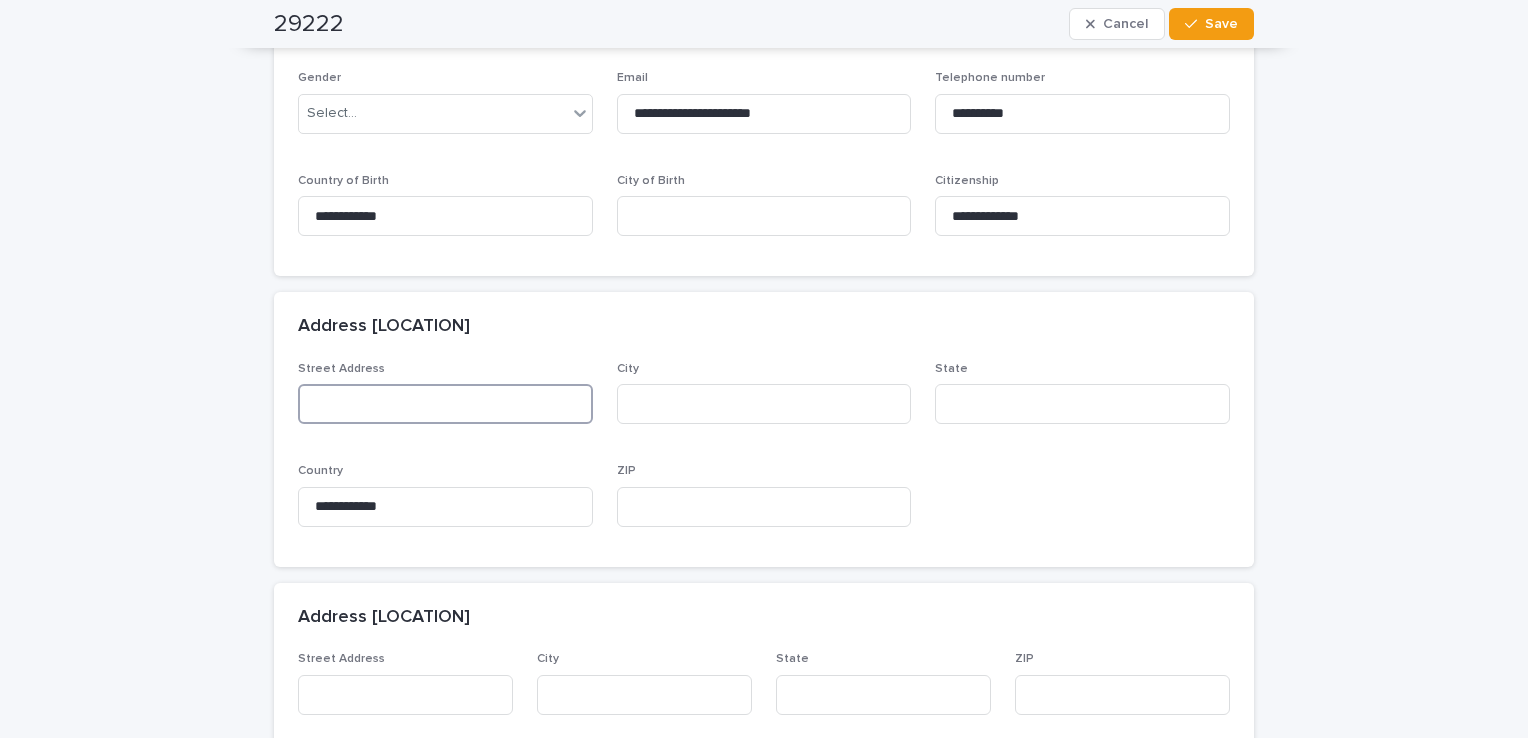 click at bounding box center [445, 404] 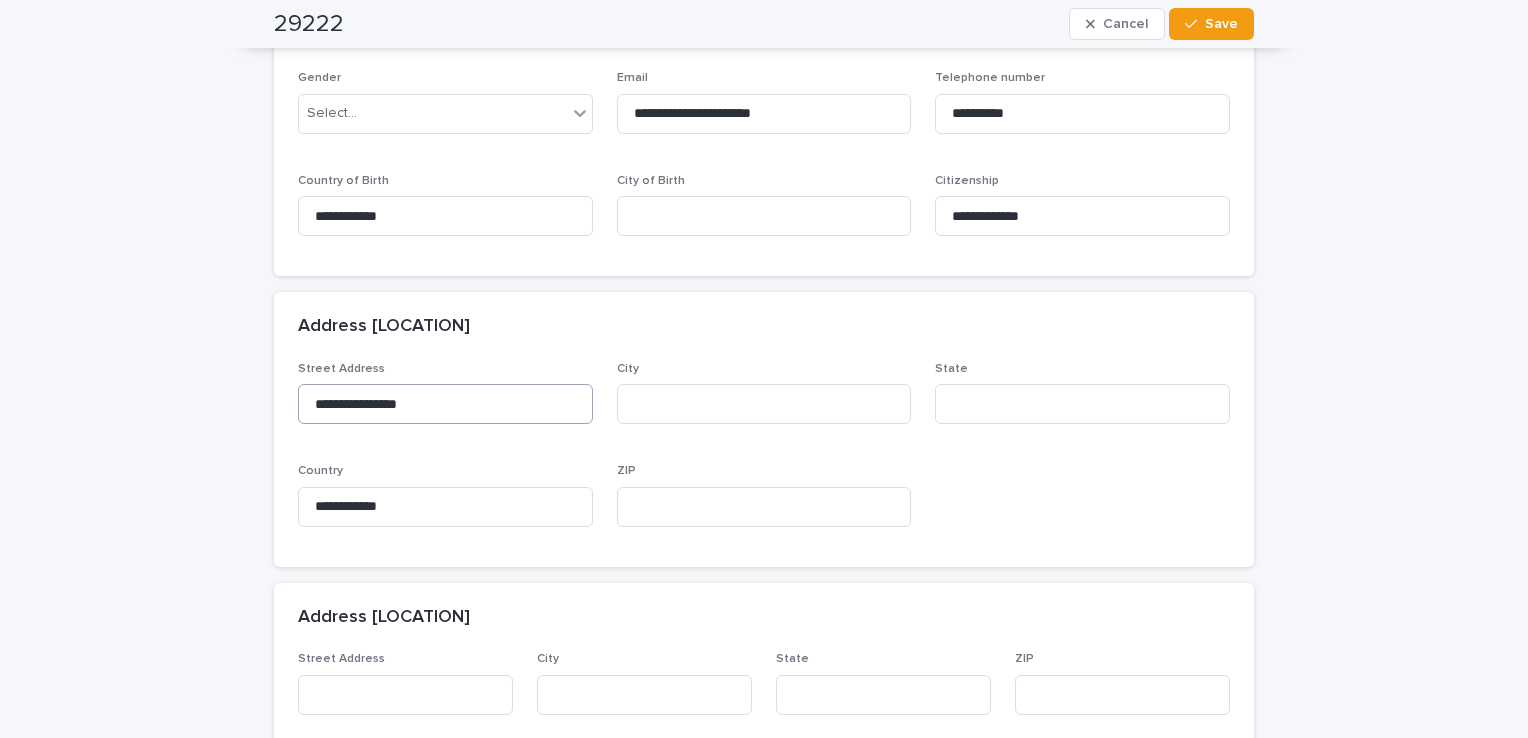 type on "**********" 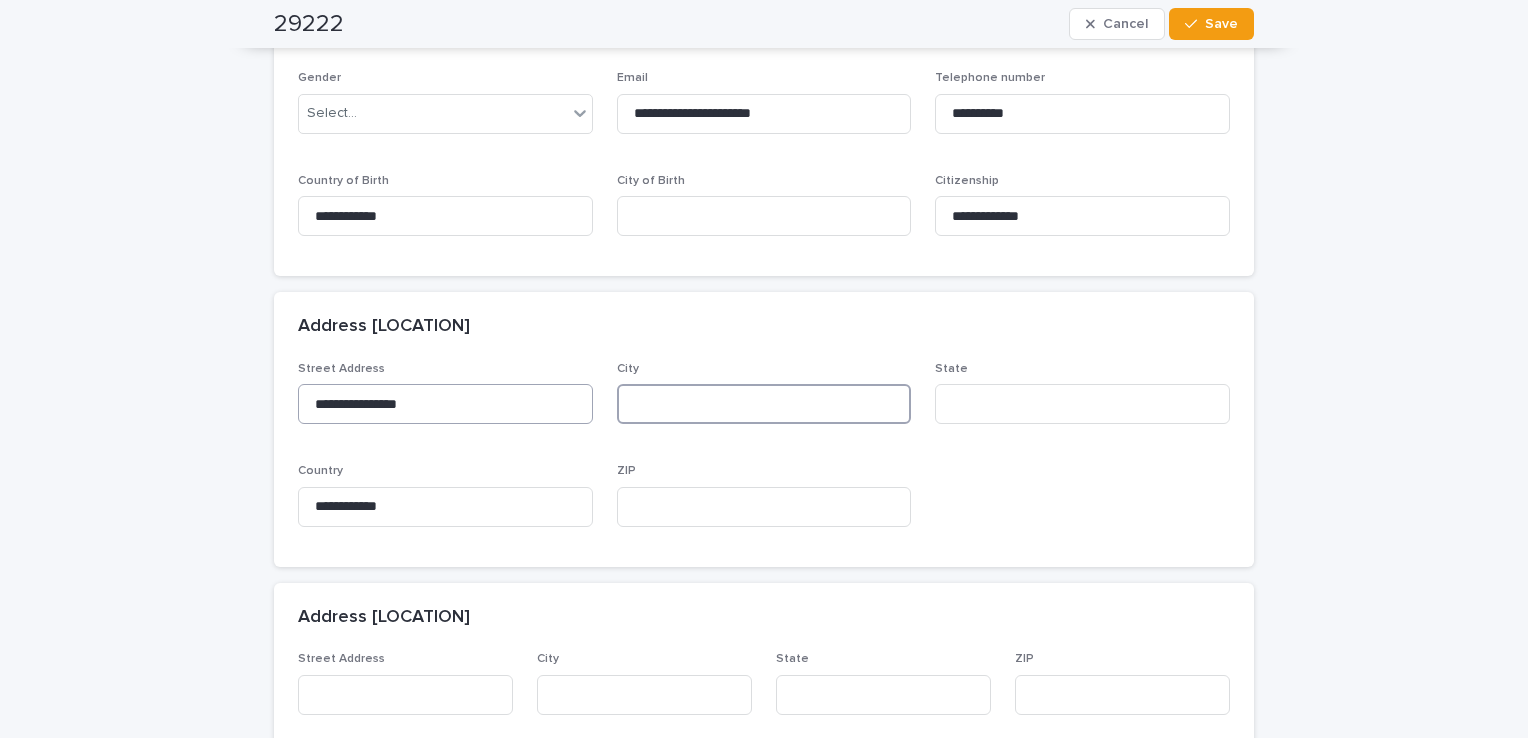 type on "*********" 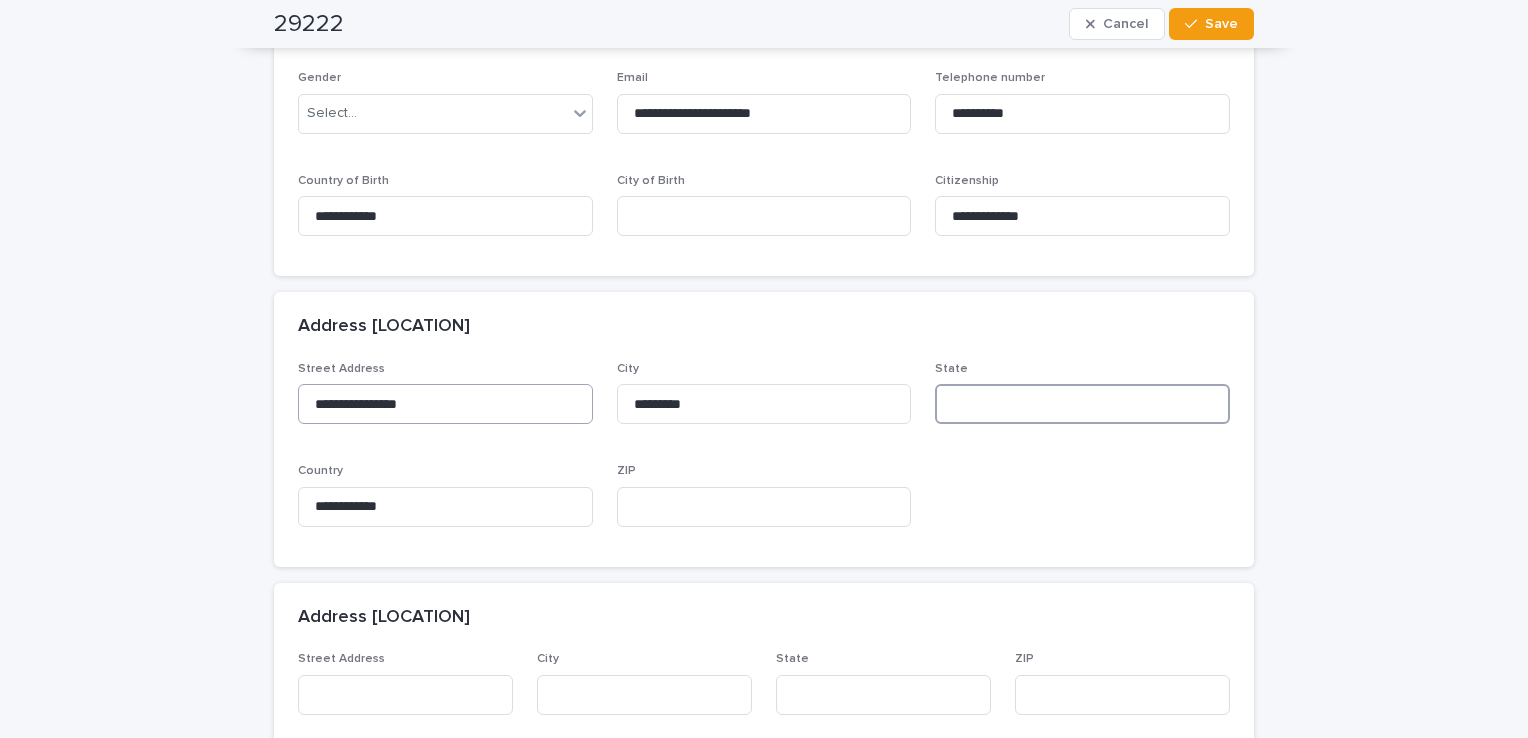 type on "*********" 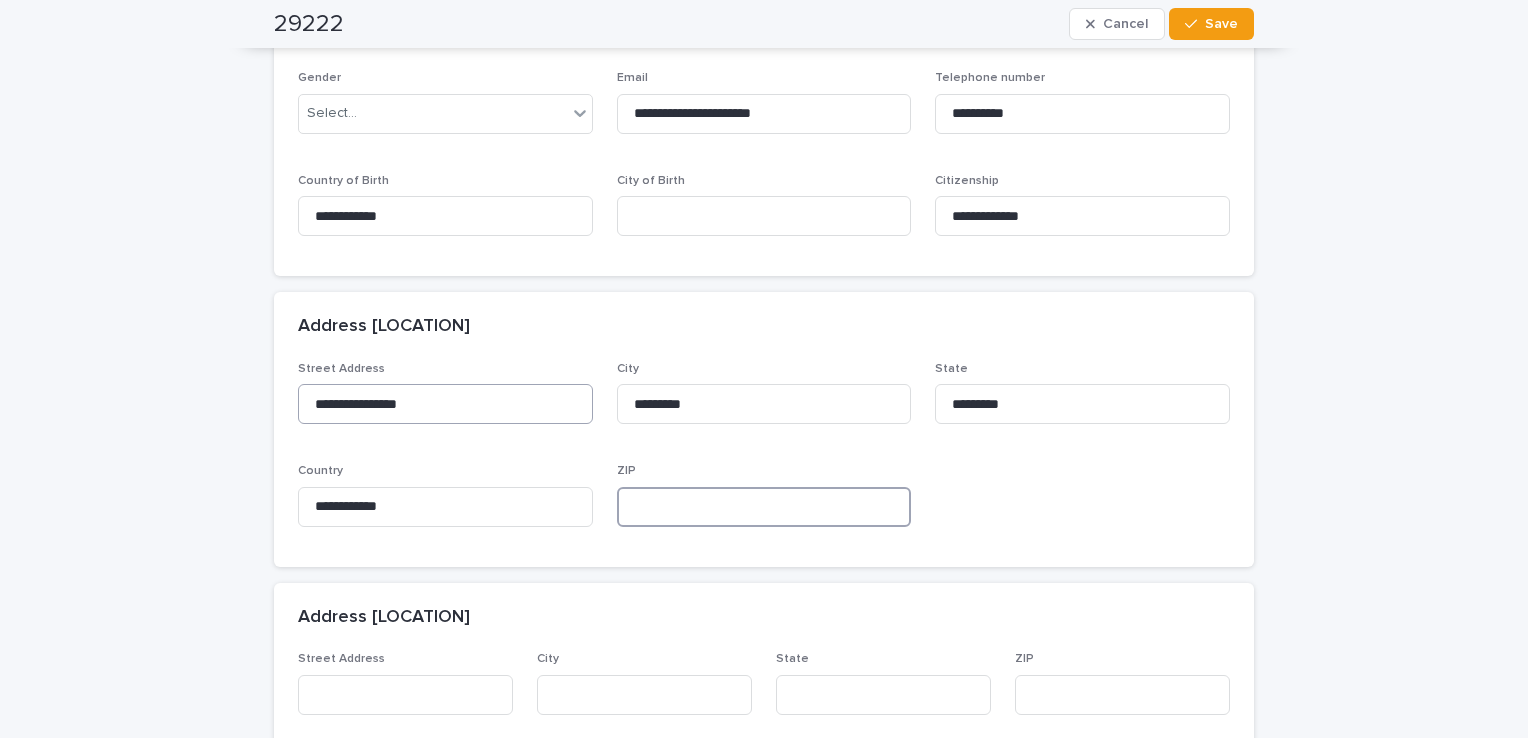type on "*****" 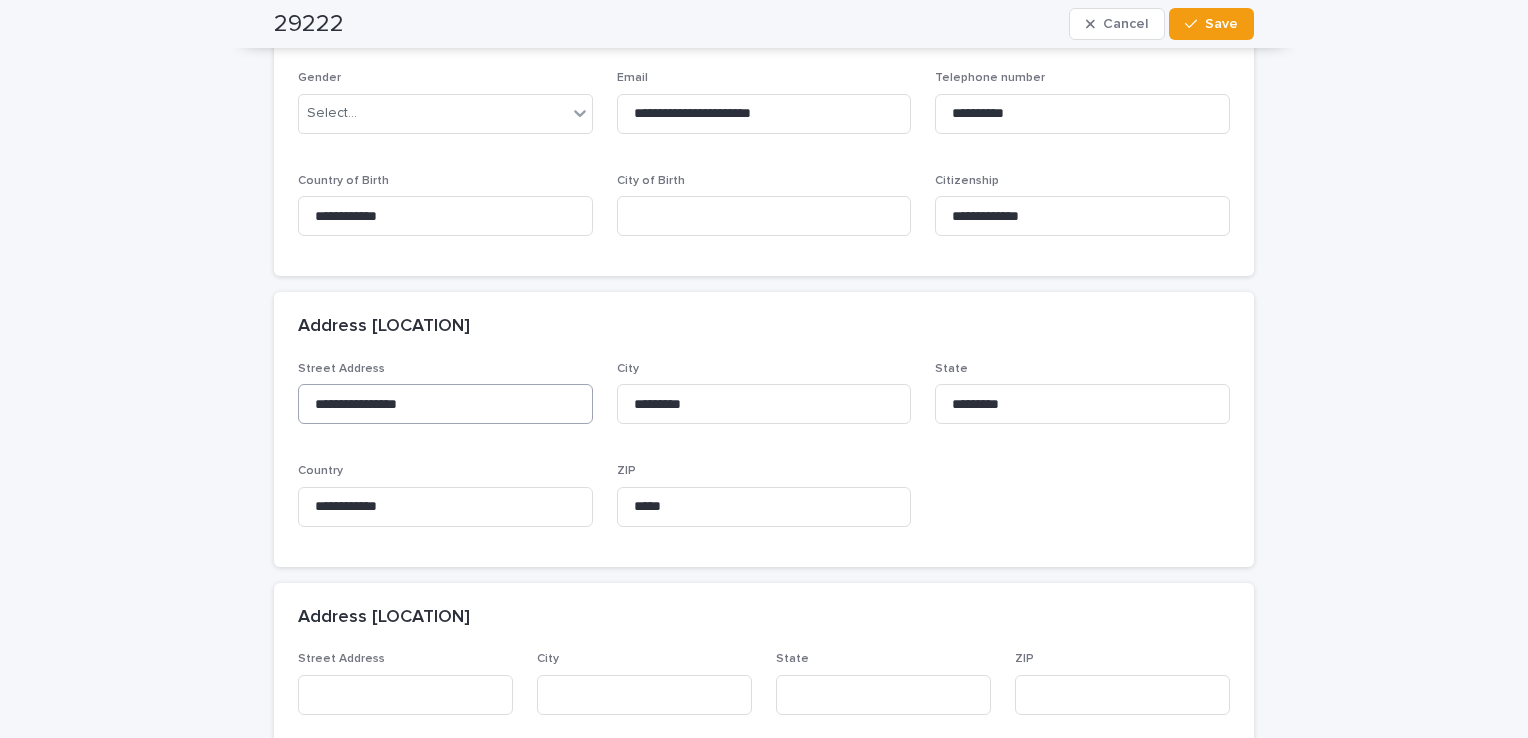 type on "***" 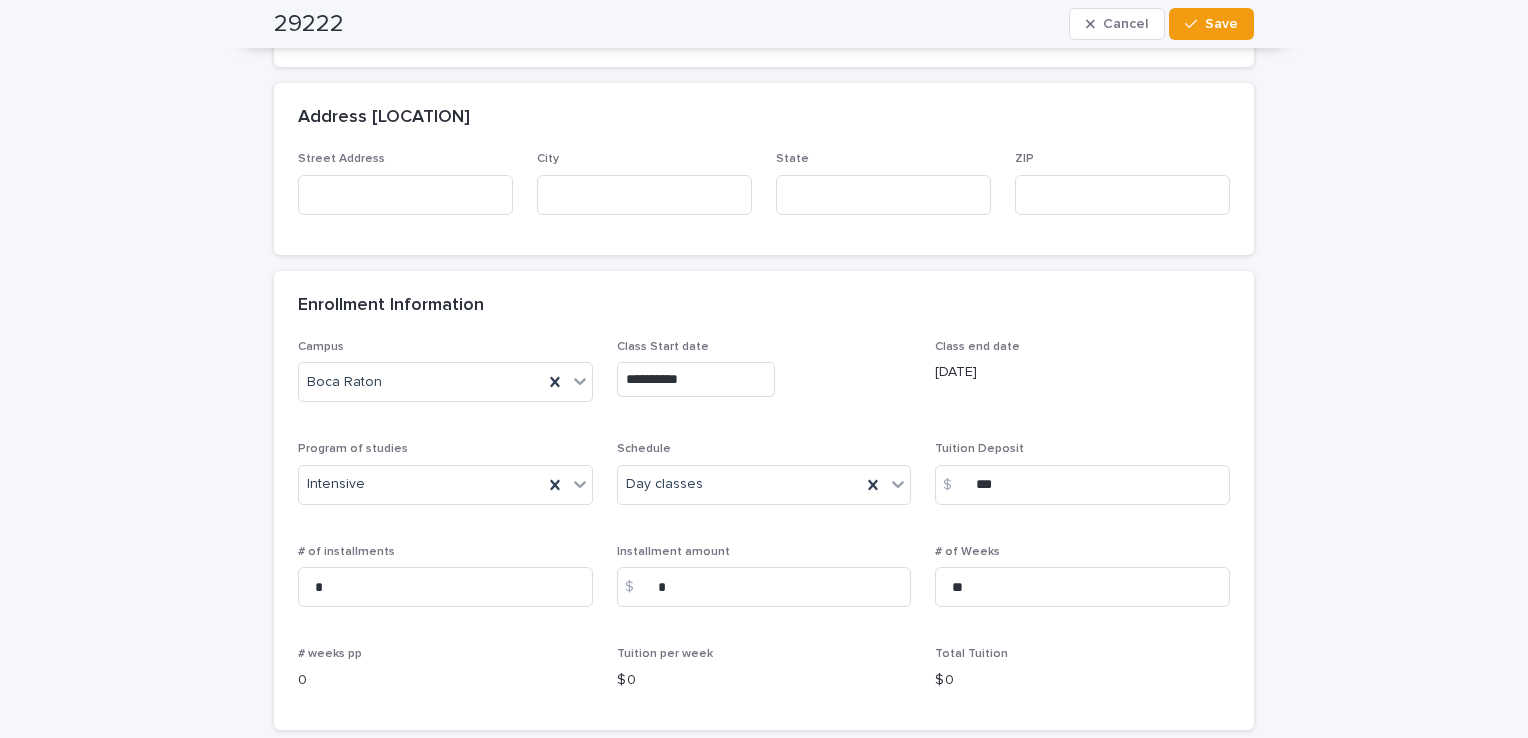 scroll, scrollTop: 1215, scrollLeft: 0, axis: vertical 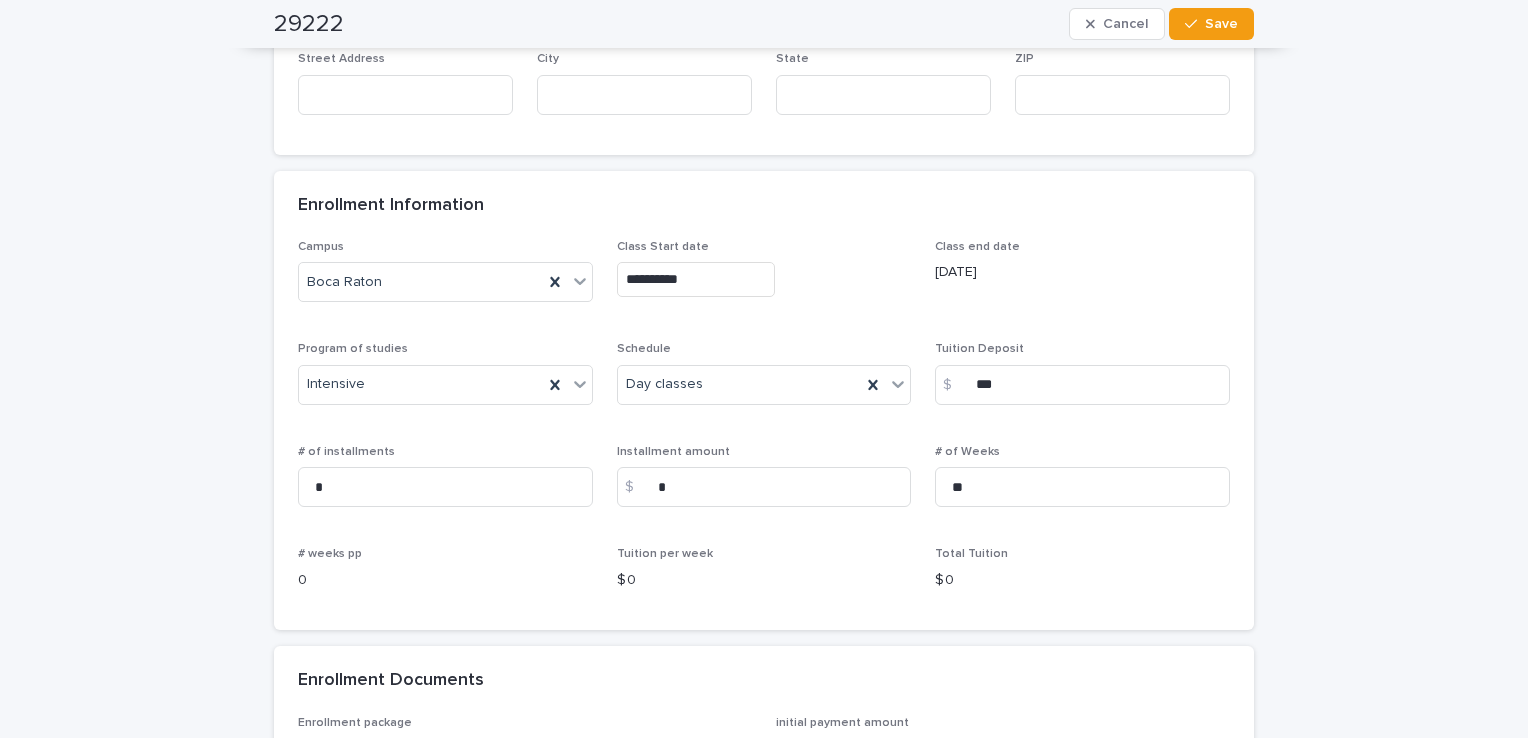 drag, startPoint x: 1080, startPoint y: 559, endPoint x: 1037, endPoint y: 553, distance: 43.416588 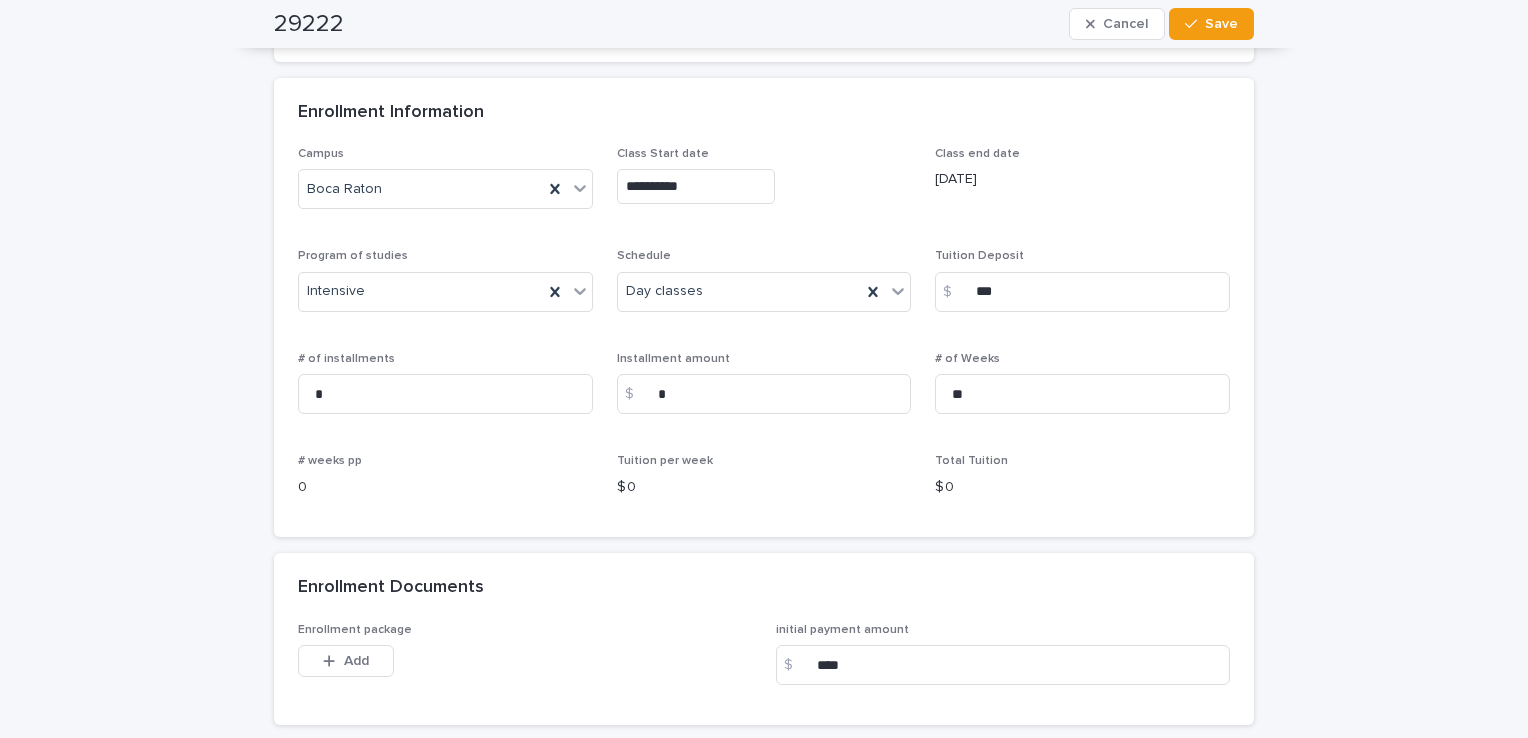 scroll, scrollTop: 1415, scrollLeft: 0, axis: vertical 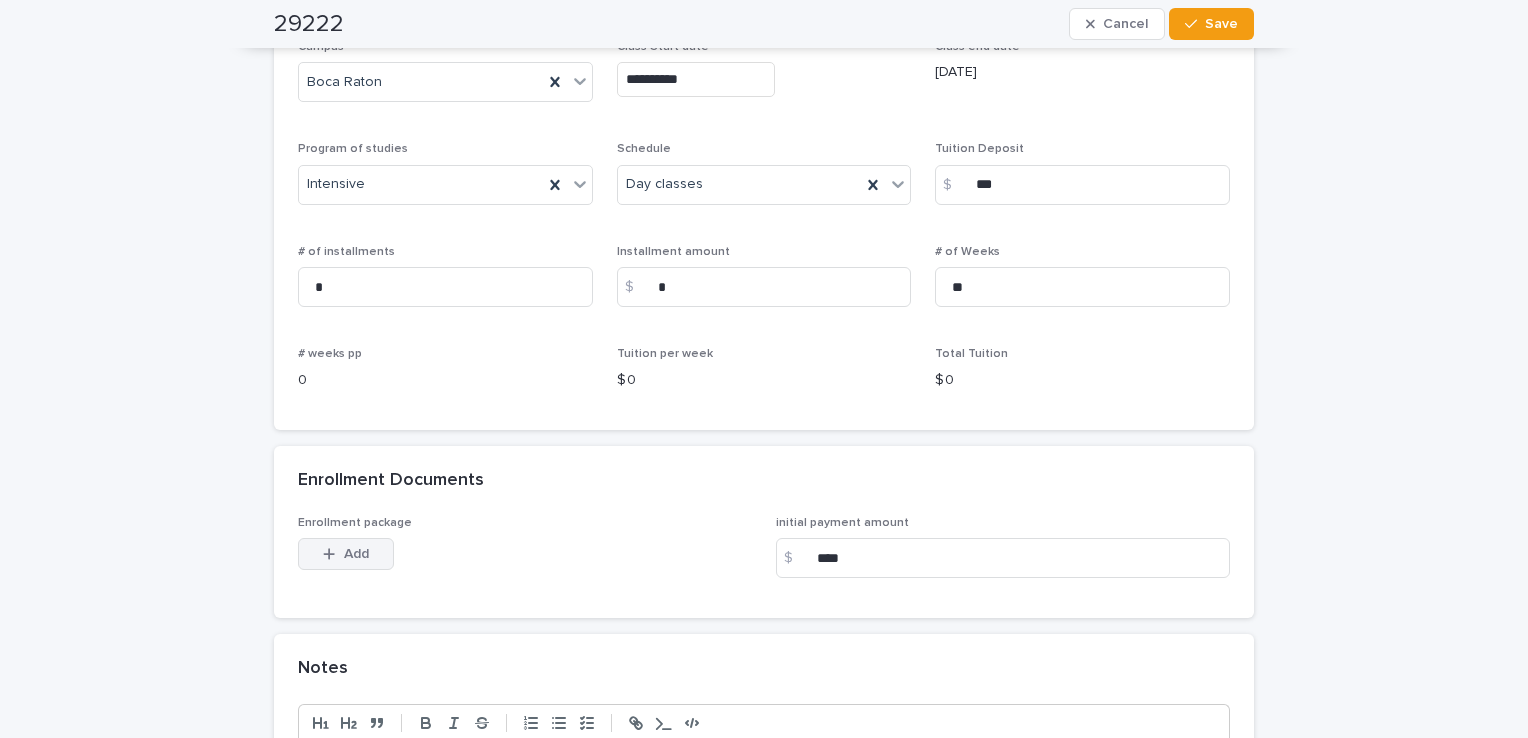 click on "Add" at bounding box center [346, 554] 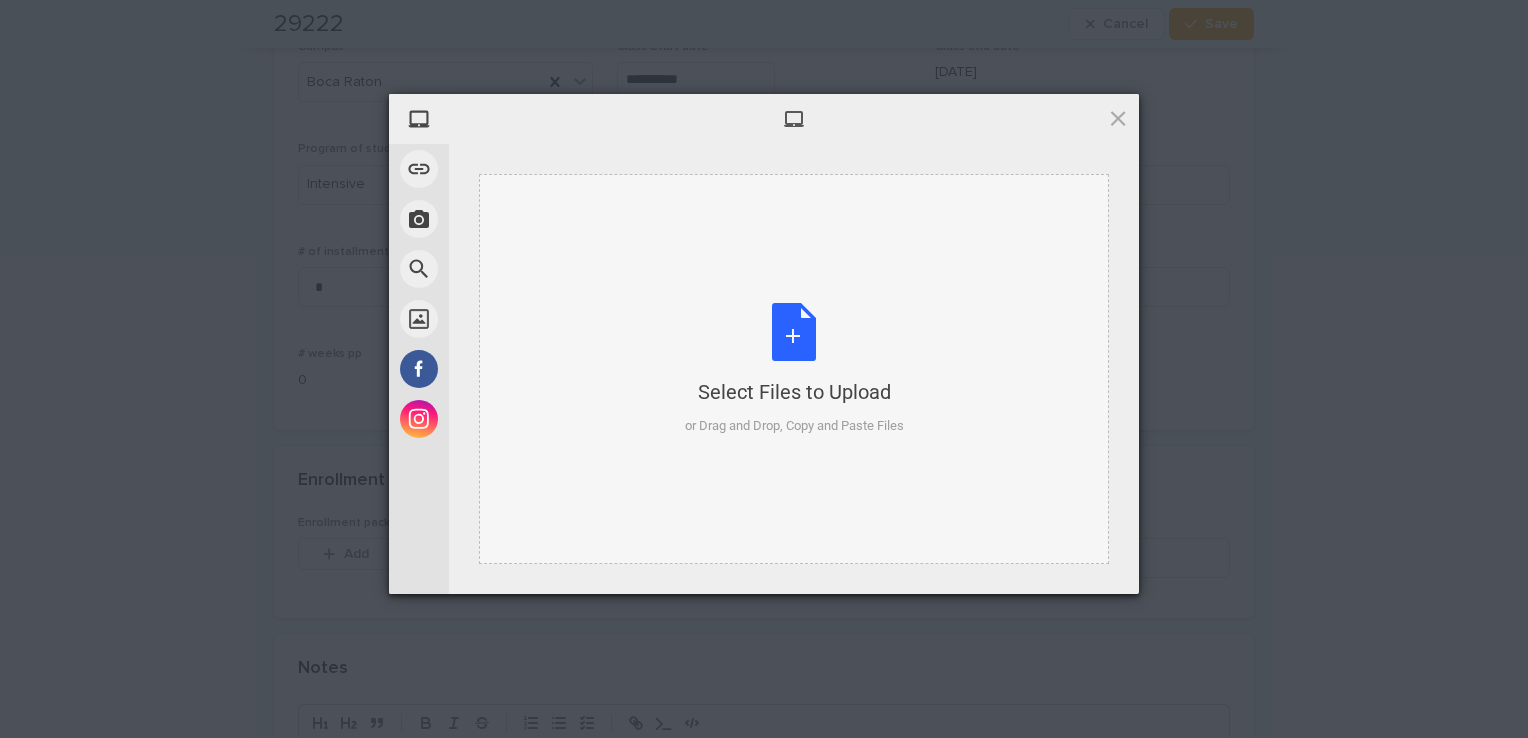 click on "Select Files to Upload
or Drag and Drop, Copy and Paste Files" at bounding box center [794, 369] 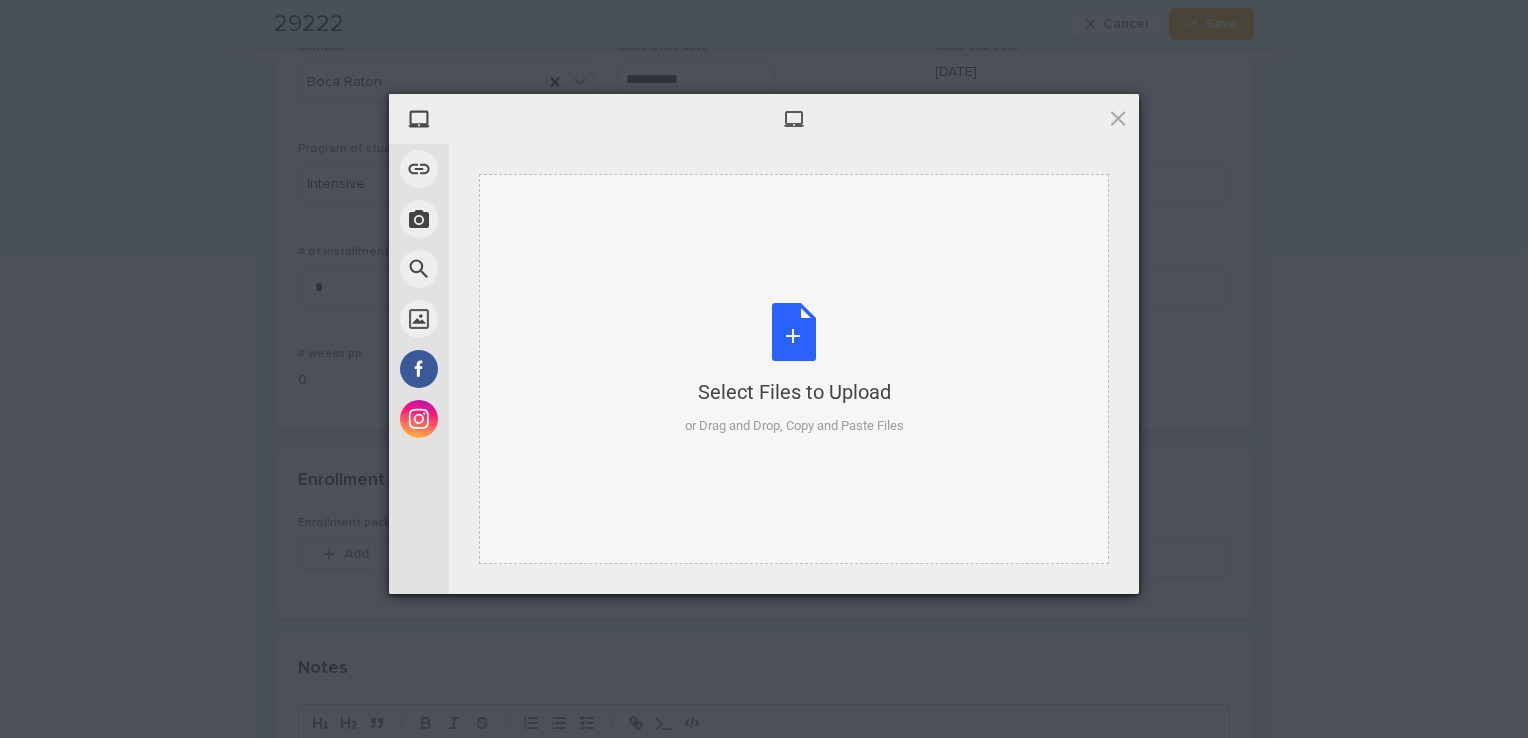 click on "Select Files to Upload
or Drag and Drop, Copy and Paste Files" at bounding box center (794, 369) 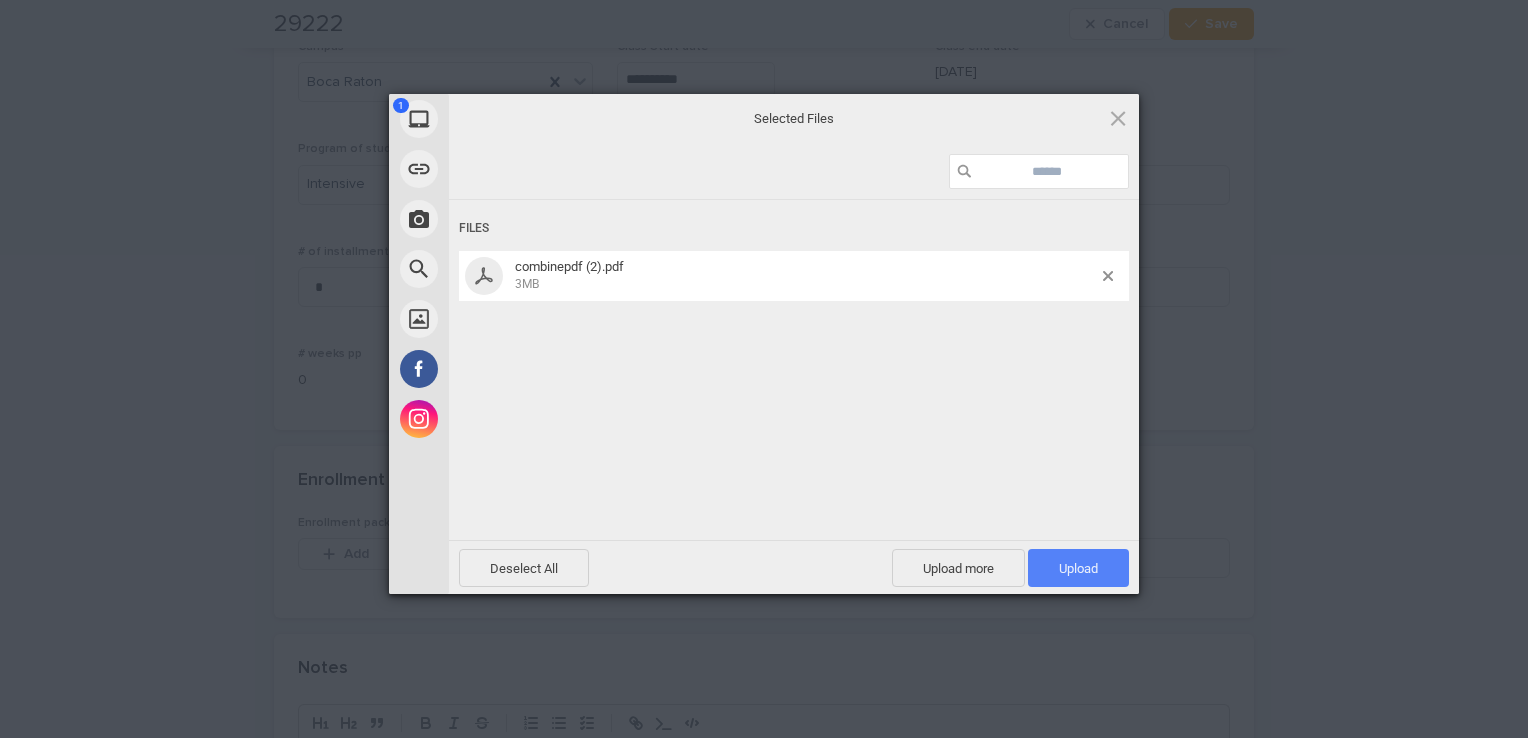 click on "Upload
1" at bounding box center [1078, 568] 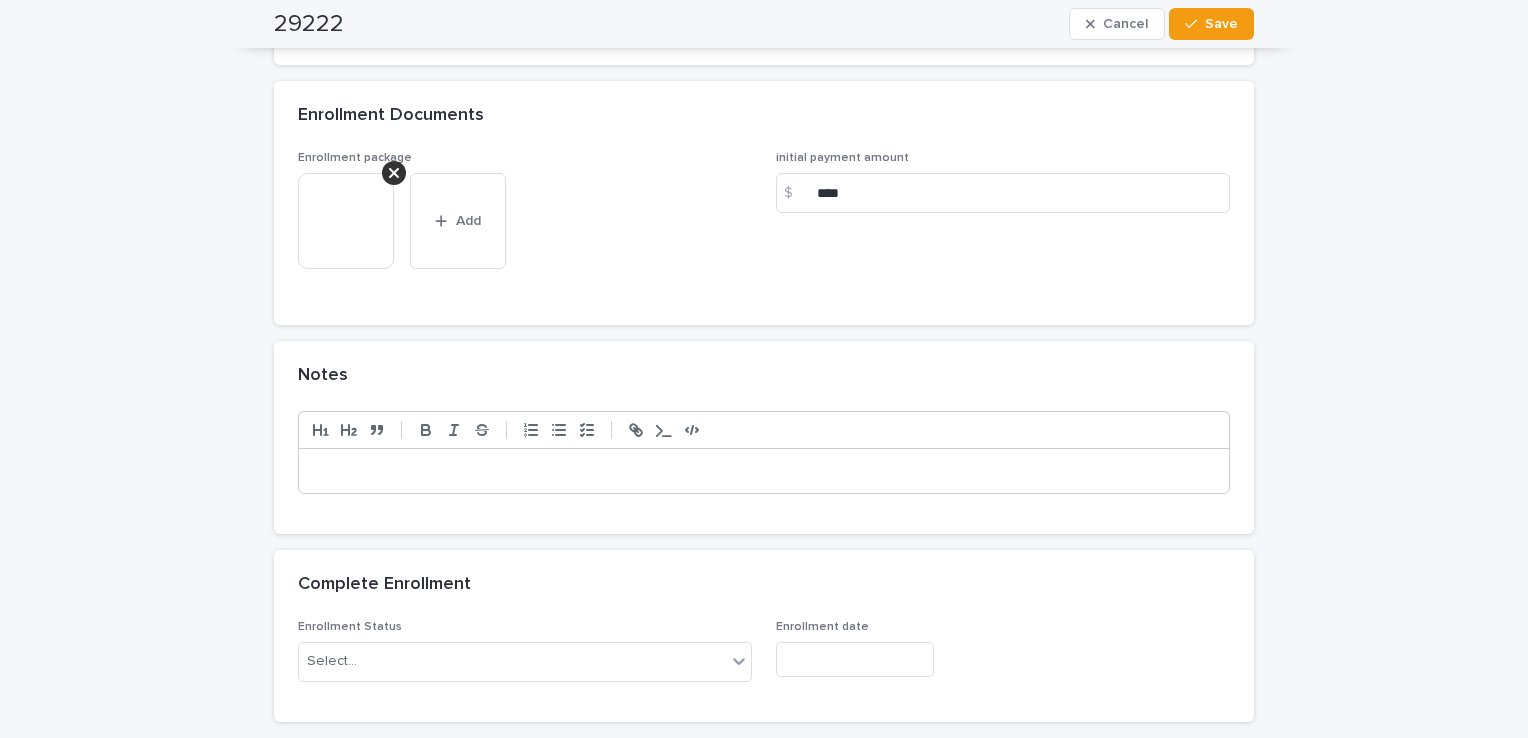 scroll, scrollTop: 1815, scrollLeft: 0, axis: vertical 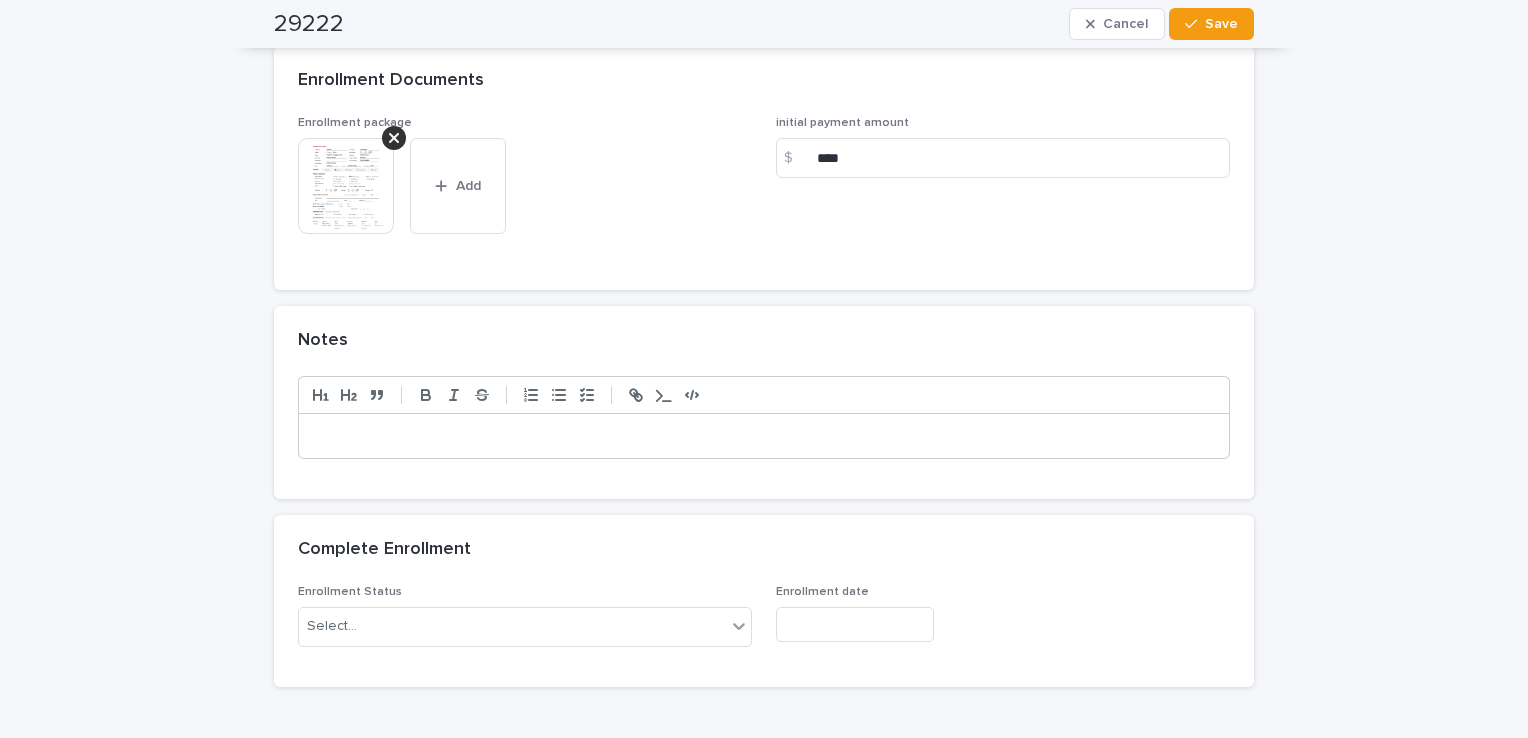 click at bounding box center [764, 436] 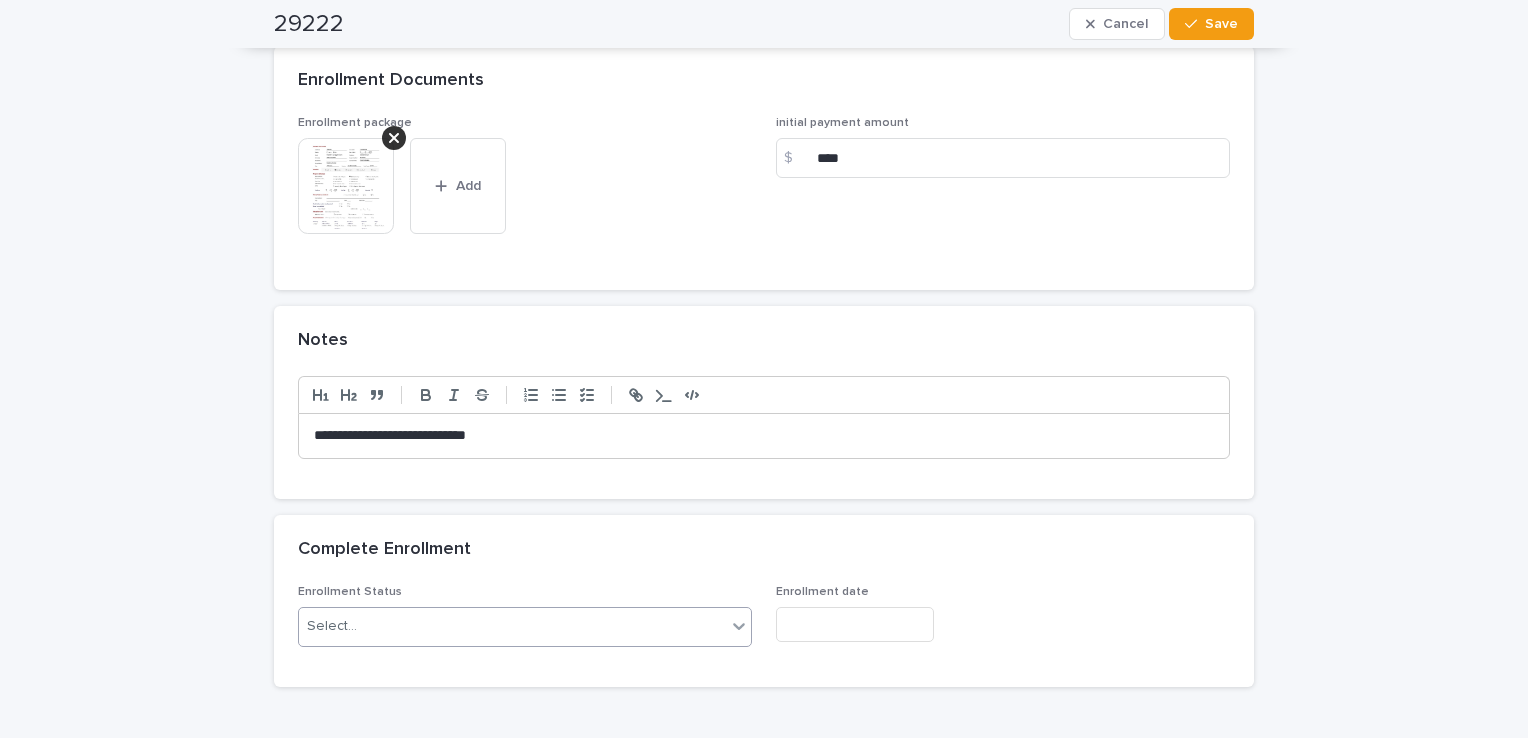 click on "Select..." at bounding box center [512, 626] 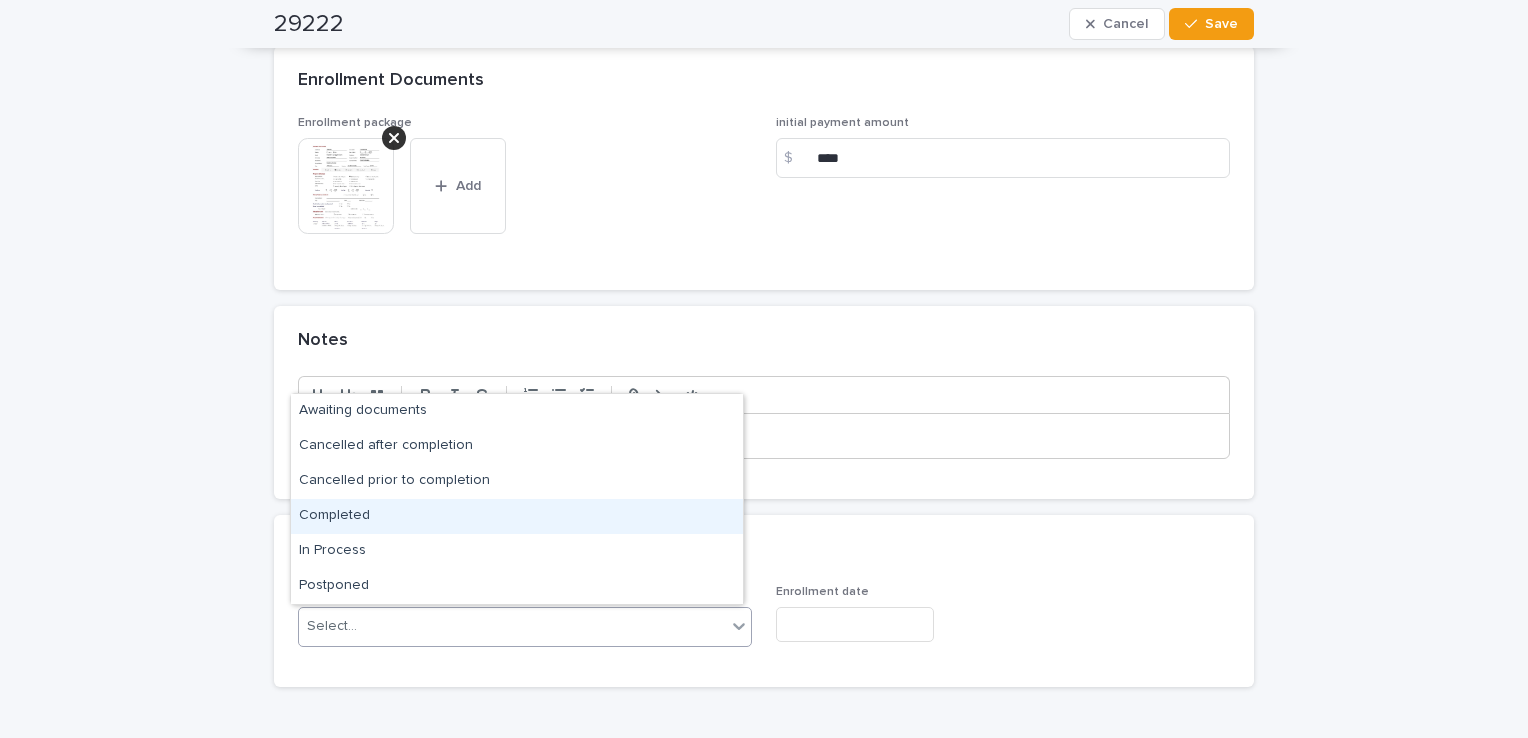 click on "Completed" at bounding box center [517, 516] 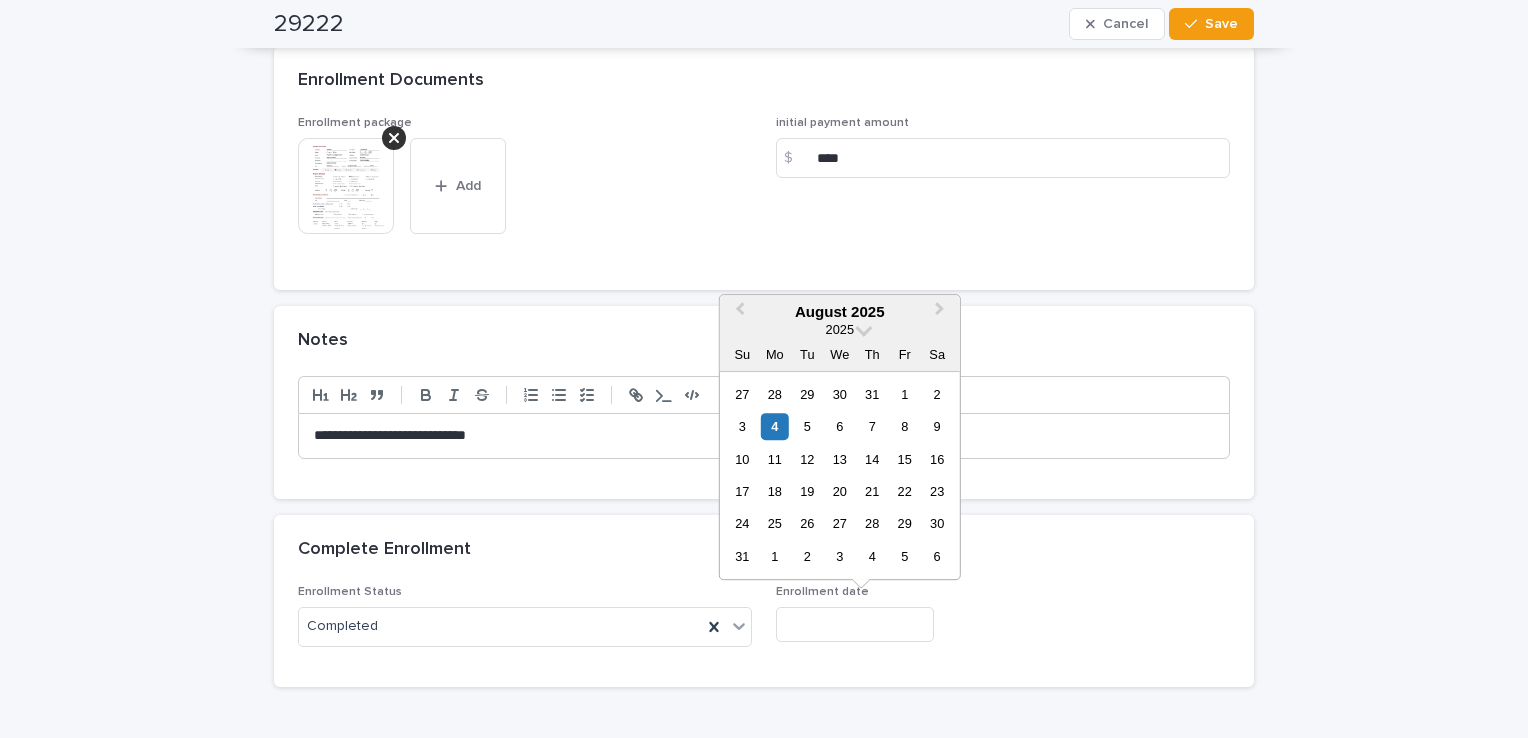 click at bounding box center (855, 624) 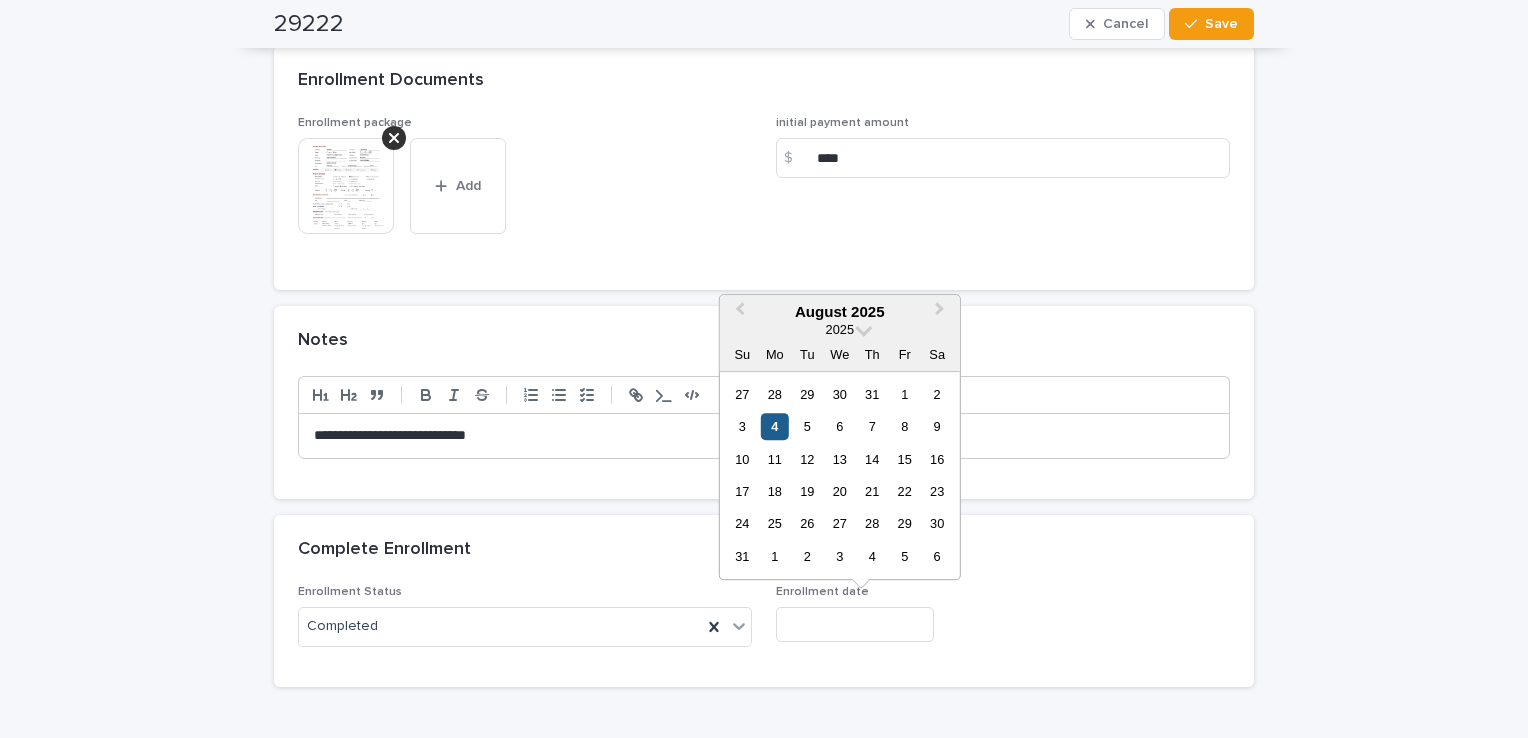 click on "4" at bounding box center [774, 426] 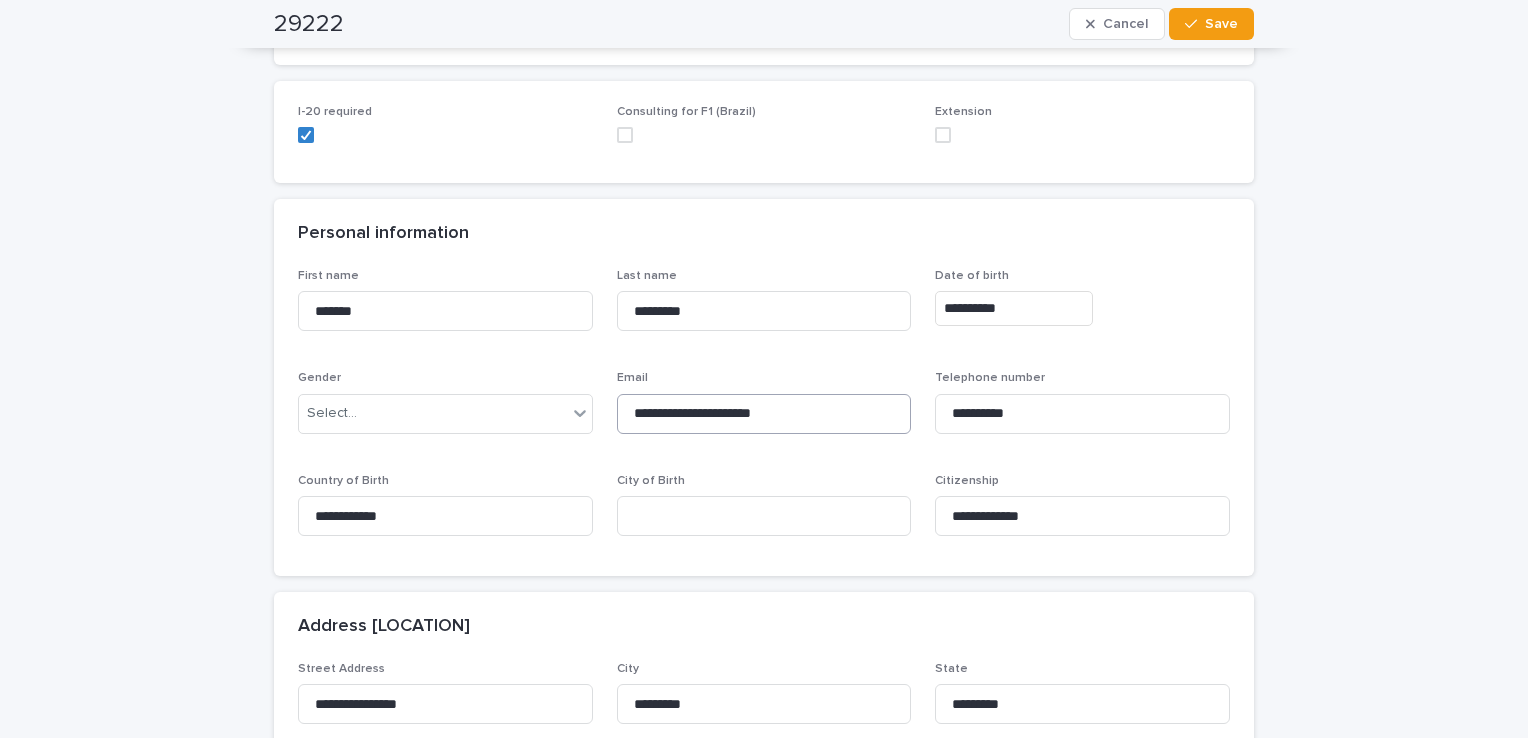 scroll, scrollTop: 0, scrollLeft: 0, axis: both 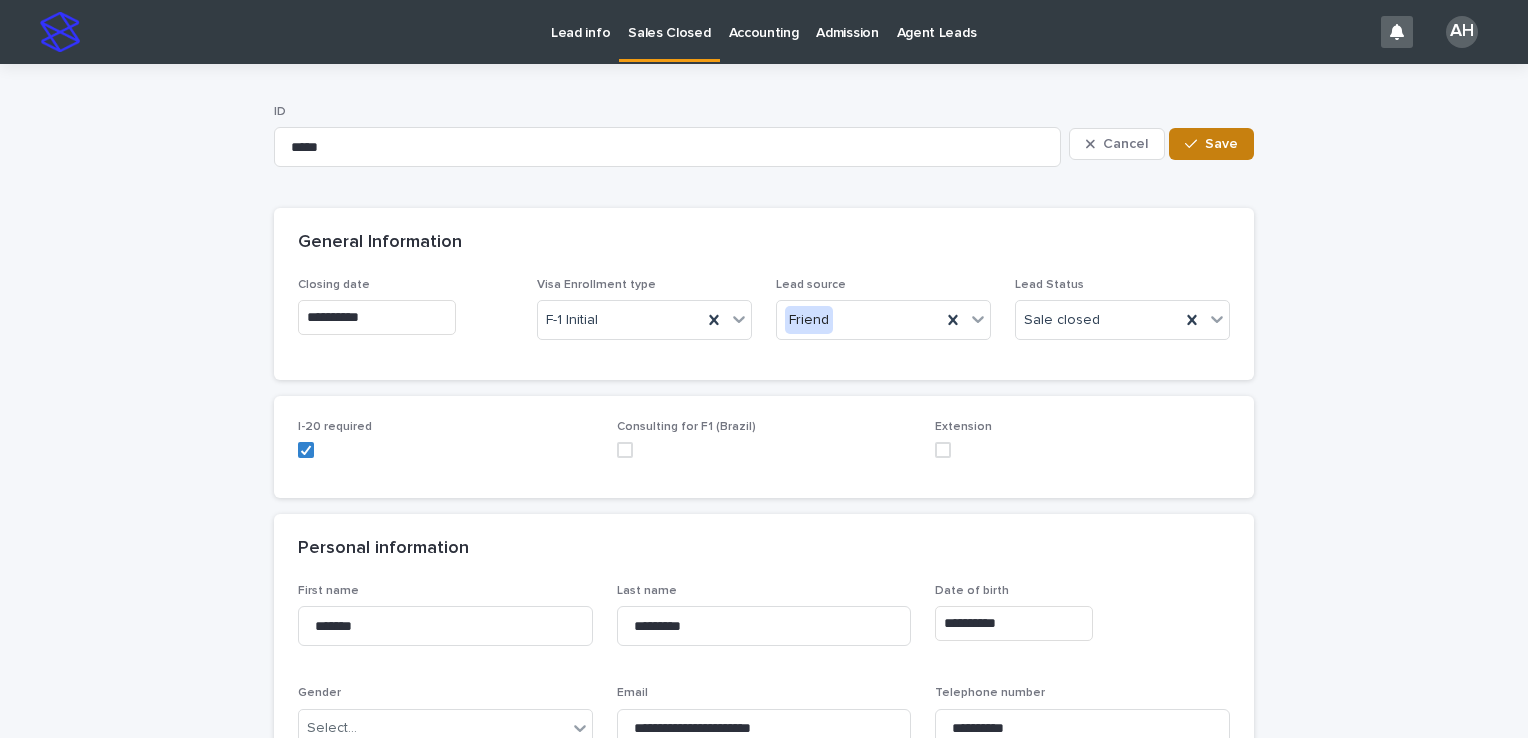 click on "Save" at bounding box center [1221, 144] 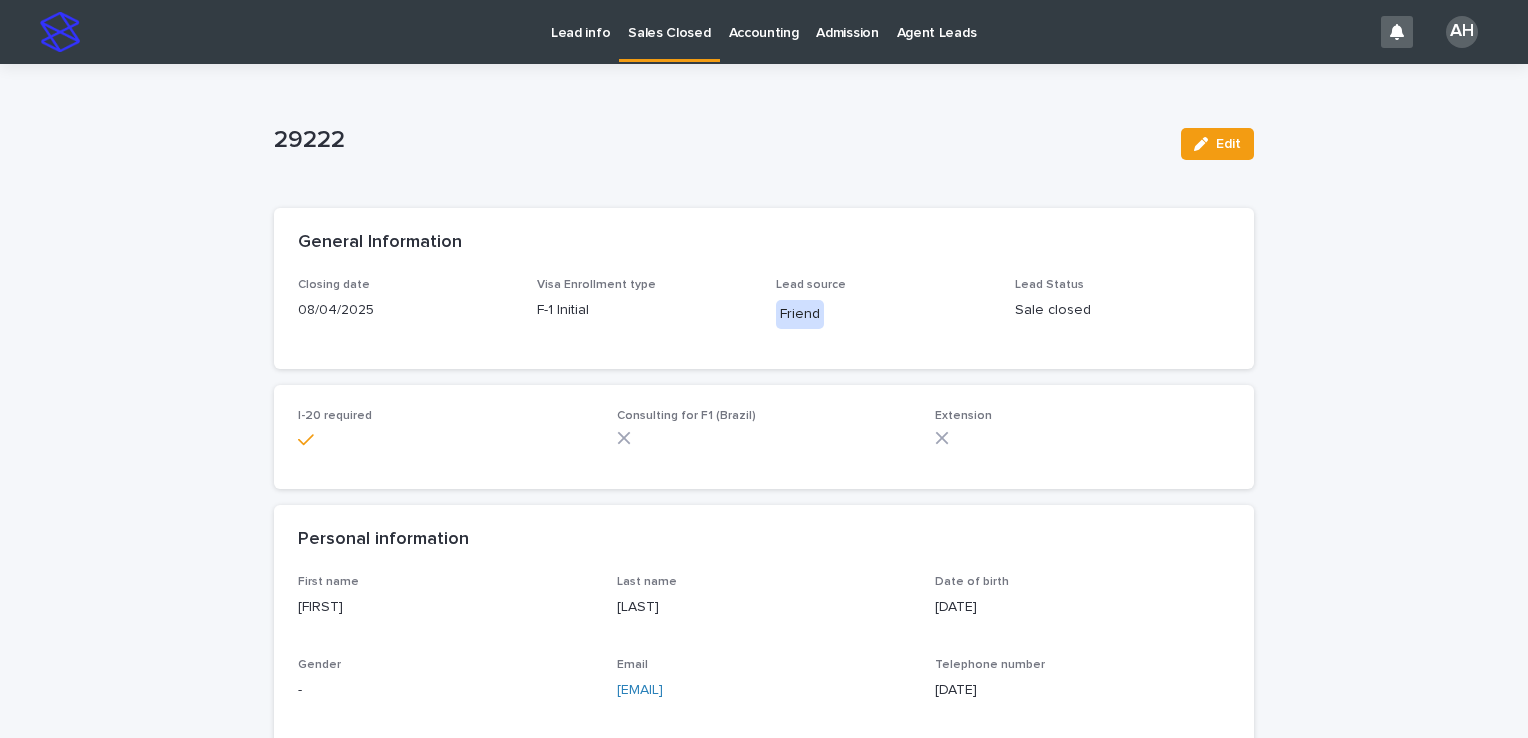 click on "Sales Closed" at bounding box center (669, 21) 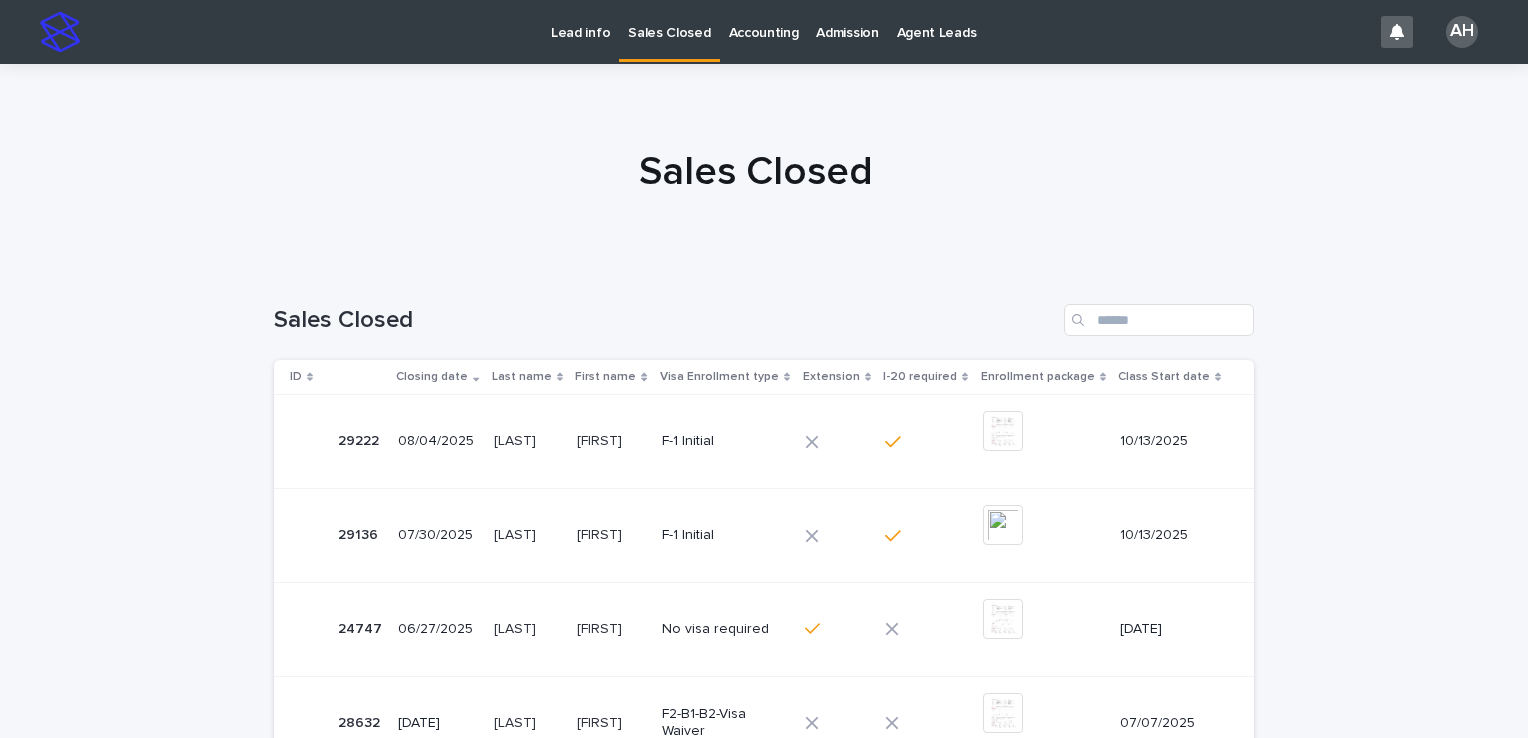 click on "10/13/2025" at bounding box center (1171, 535) 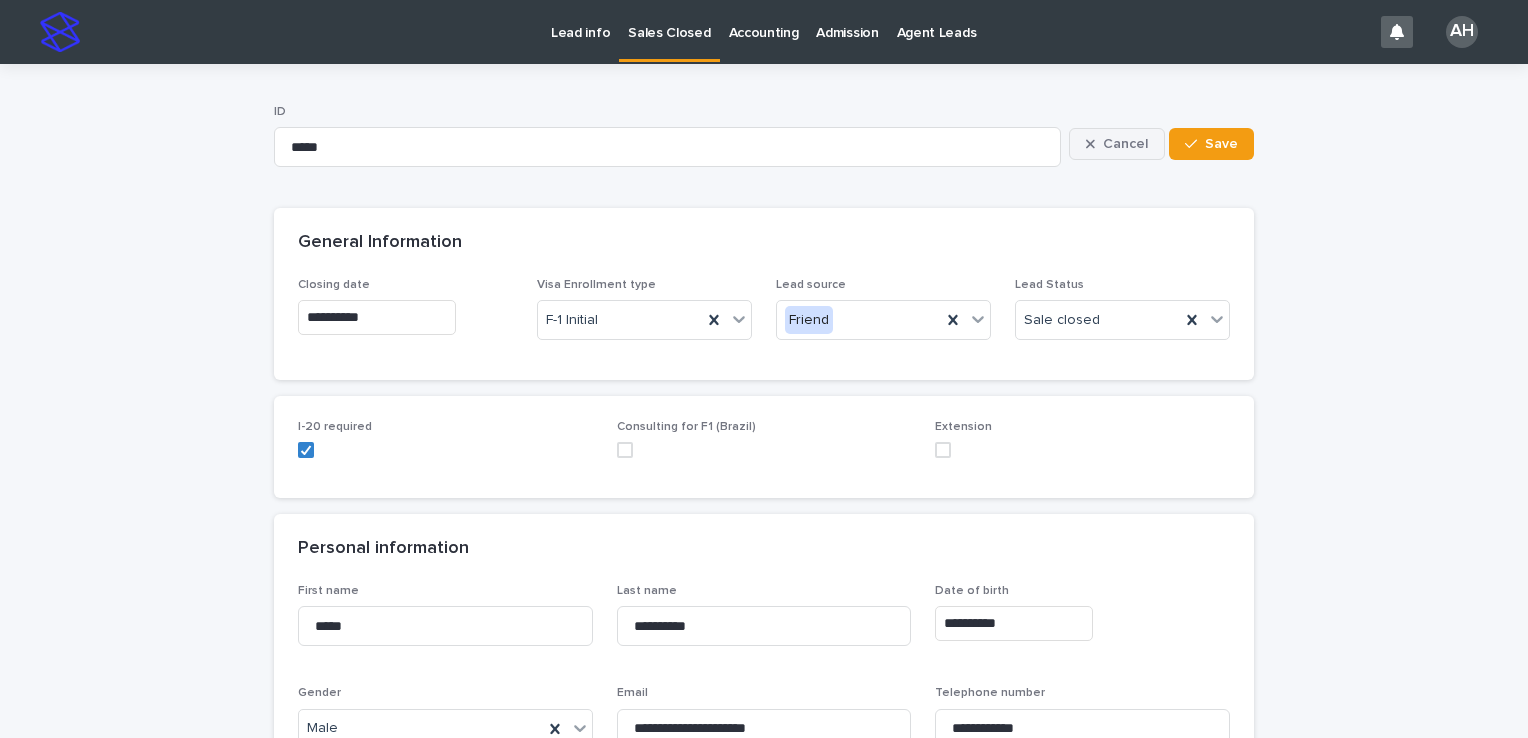 click on "Cancel" at bounding box center (1125, 144) 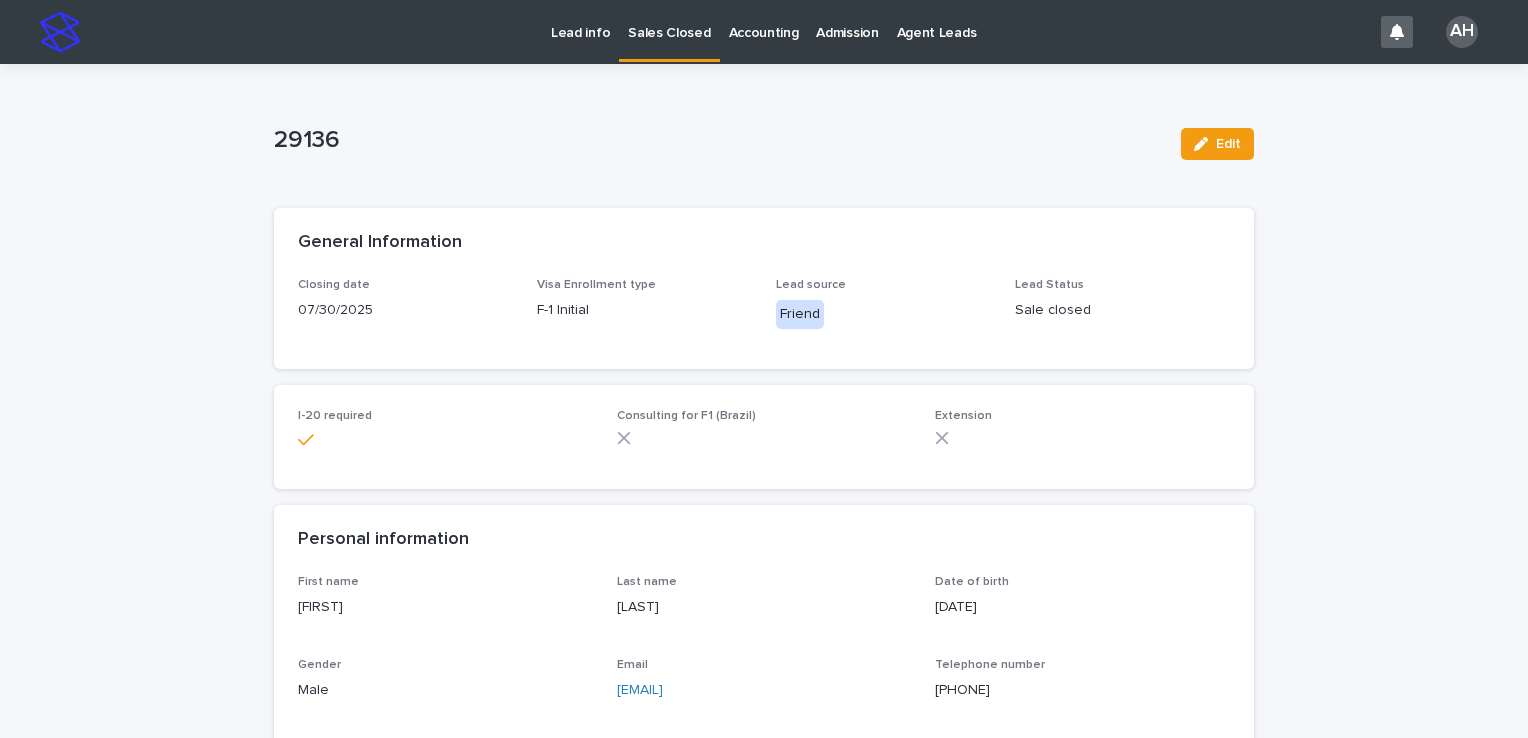 click on "Sales Closed" at bounding box center [669, 21] 